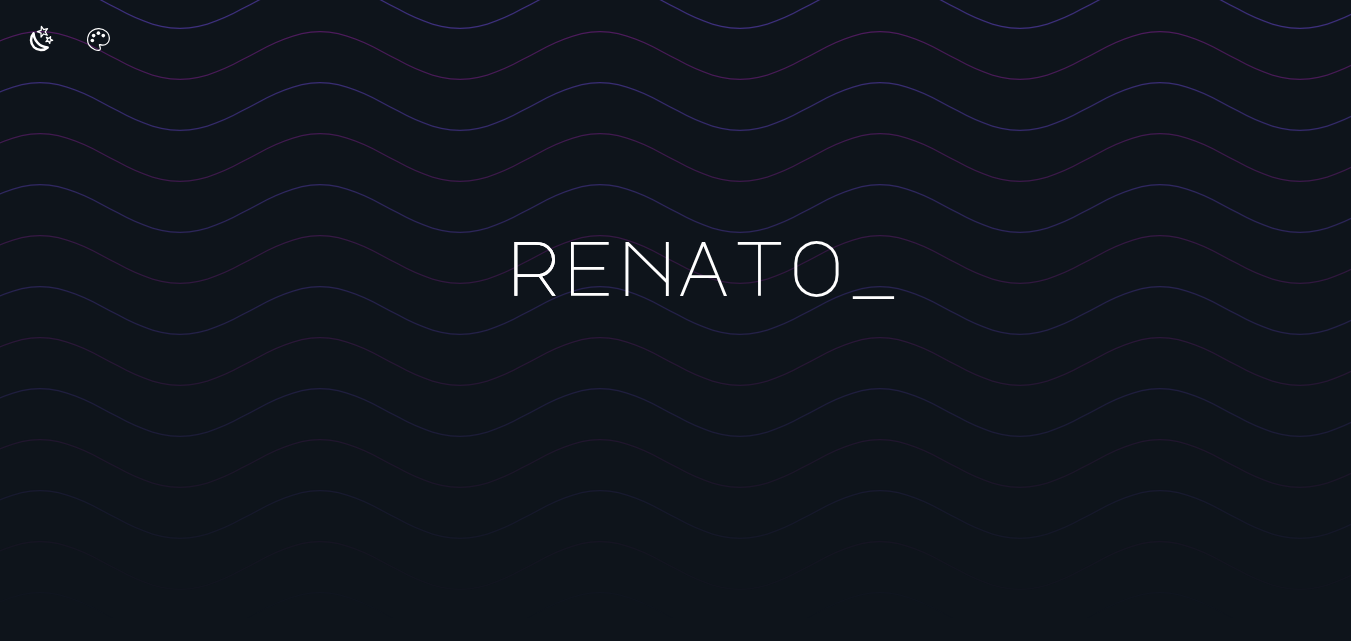 scroll, scrollTop: 0, scrollLeft: 0, axis: both 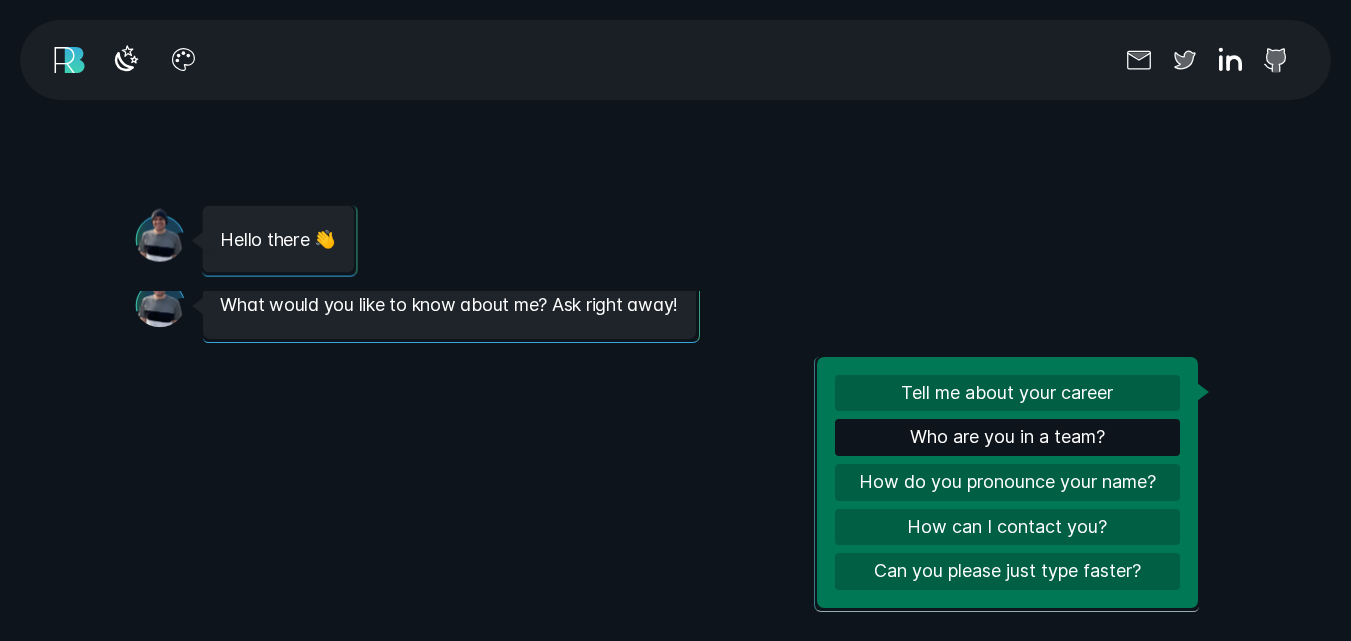 click on "Who are you in a team?" at bounding box center (1007, 437) 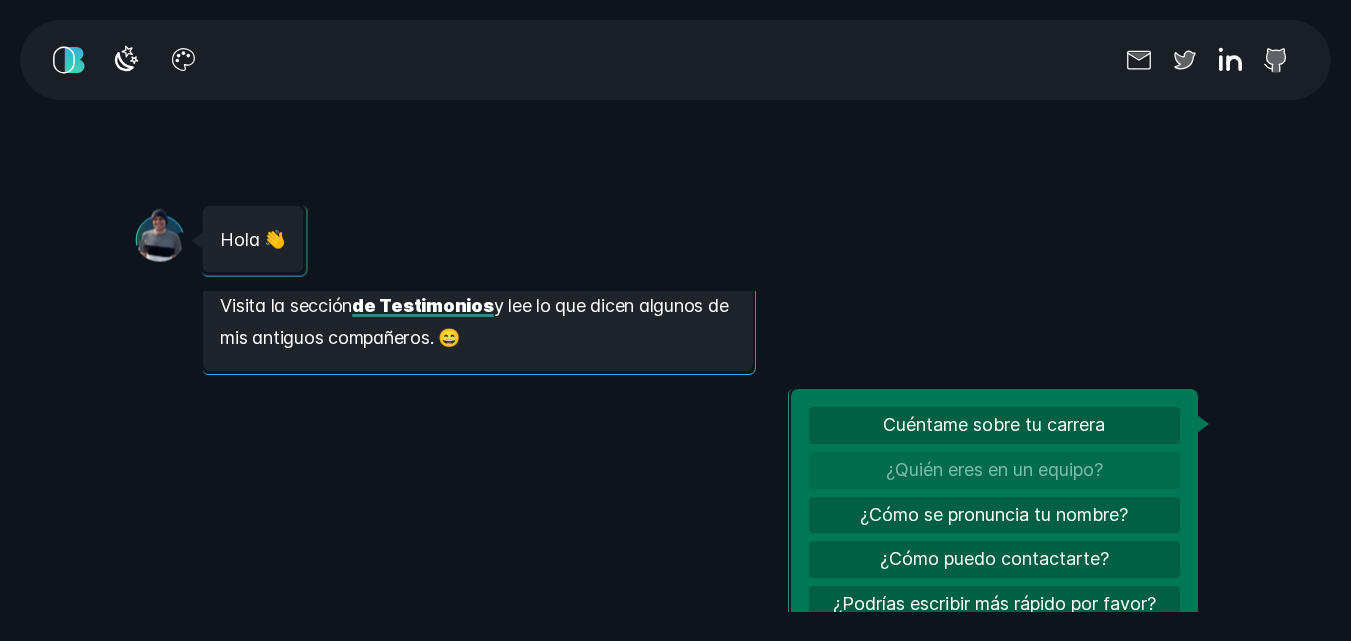 scroll, scrollTop: 1127, scrollLeft: 0, axis: vertical 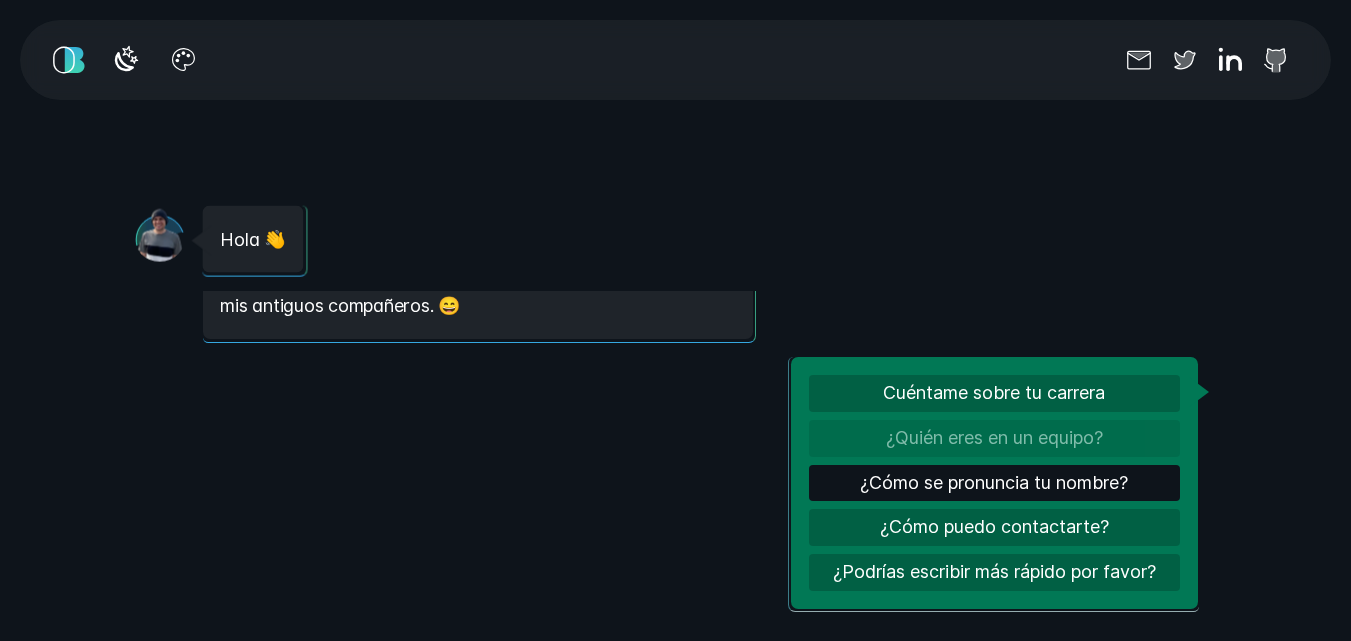 click on "¿Cómo se pronuncia tu nombre?" at bounding box center (994, 482) 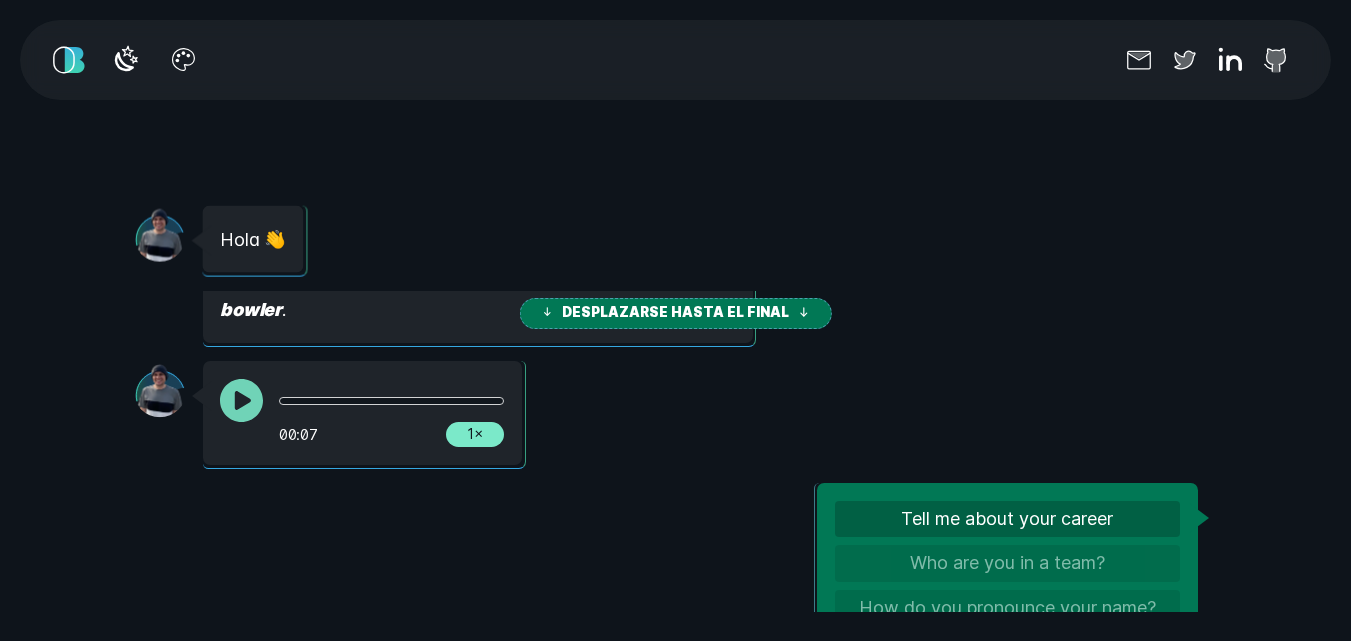 scroll, scrollTop: 1698, scrollLeft: 0, axis: vertical 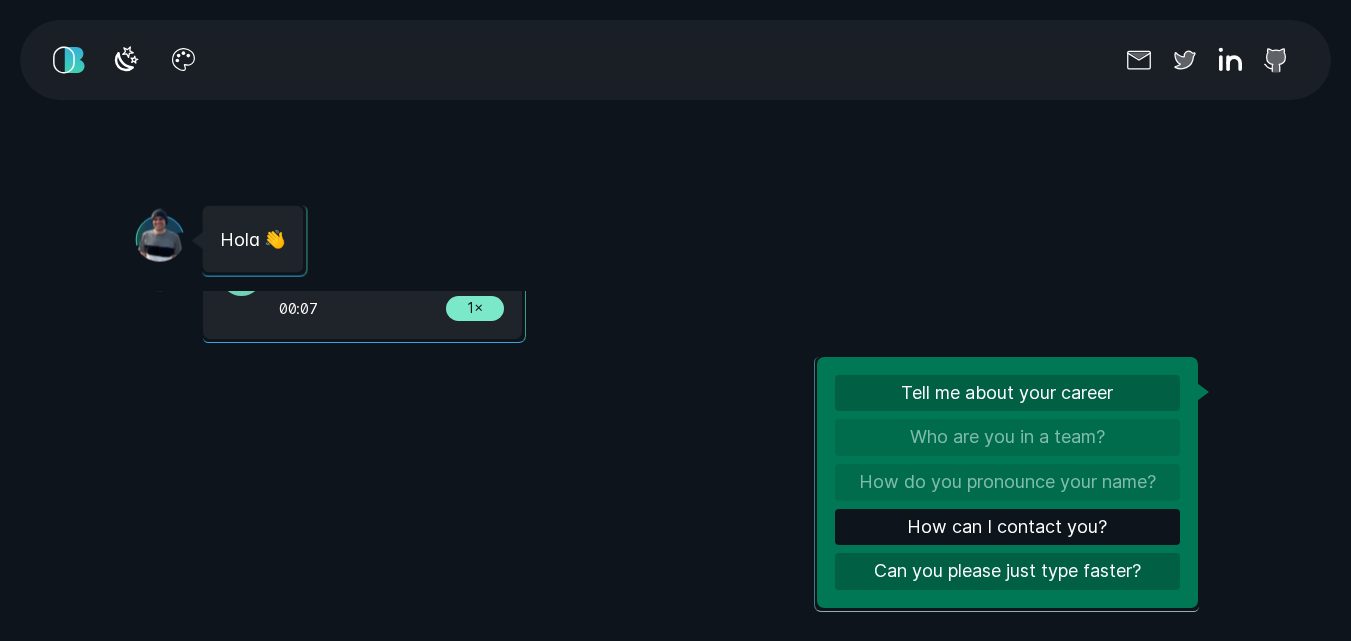 click on "How can I contact you?" at bounding box center (1007, 527) 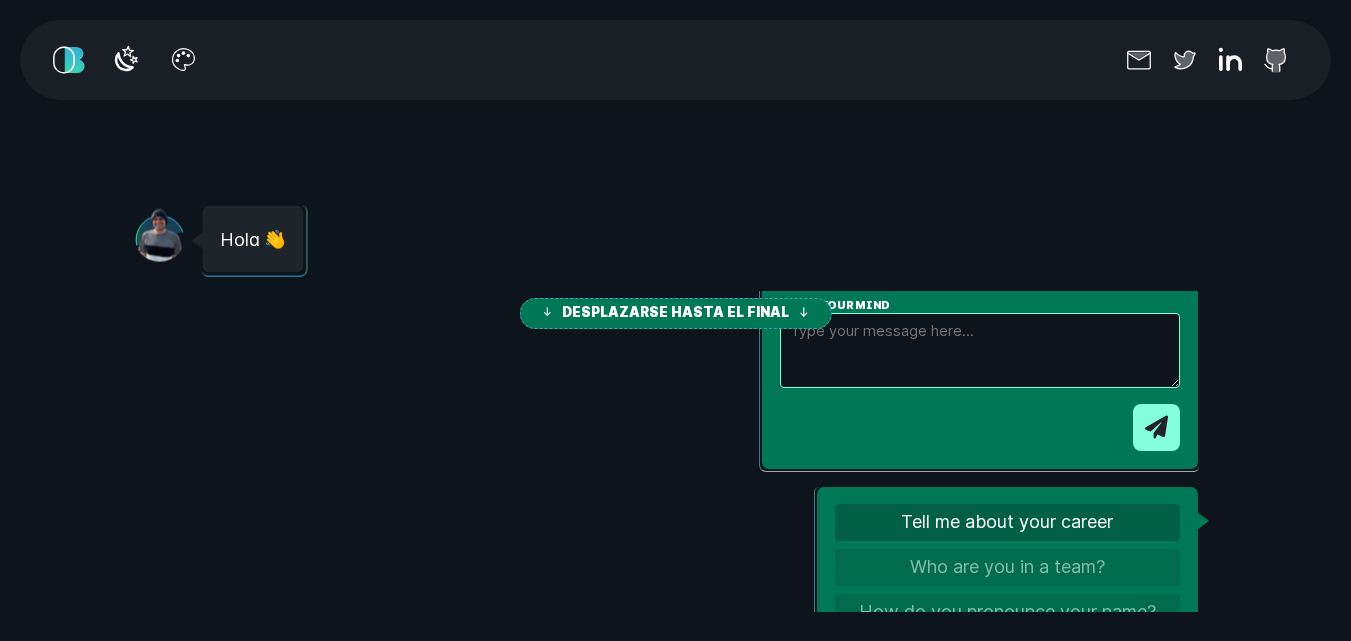 scroll, scrollTop: 2453, scrollLeft: 0, axis: vertical 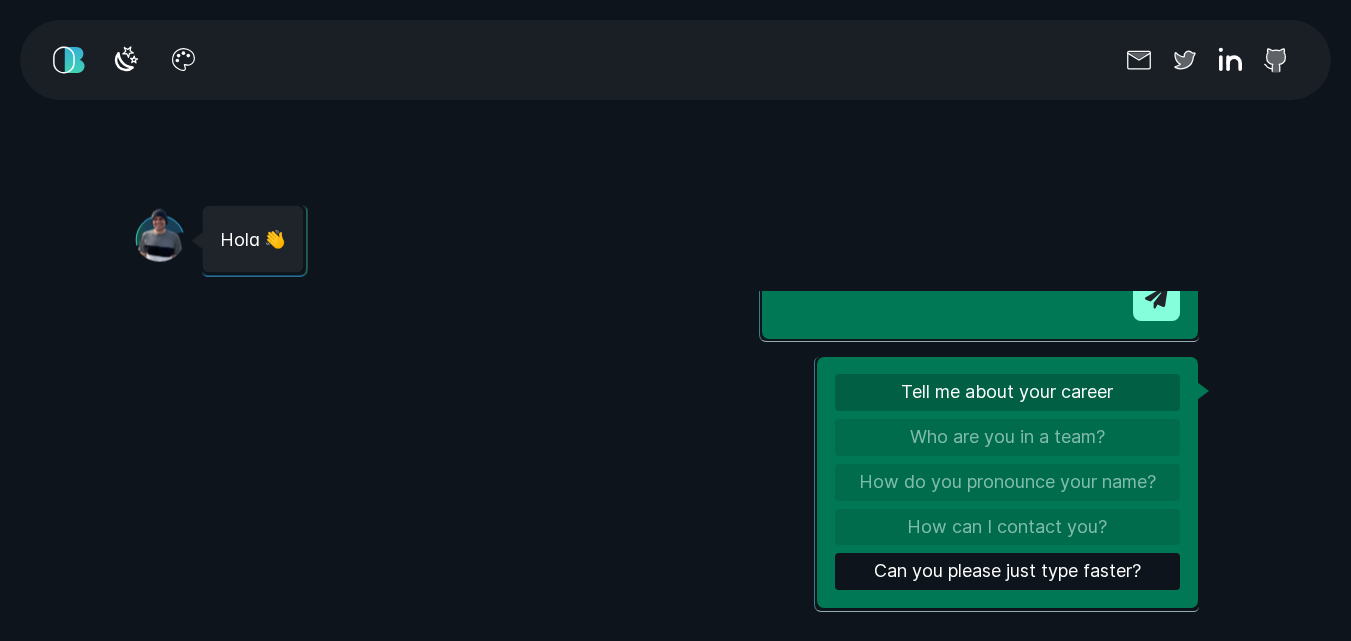 click on "Can you please just type faster?" at bounding box center (1007, 571) 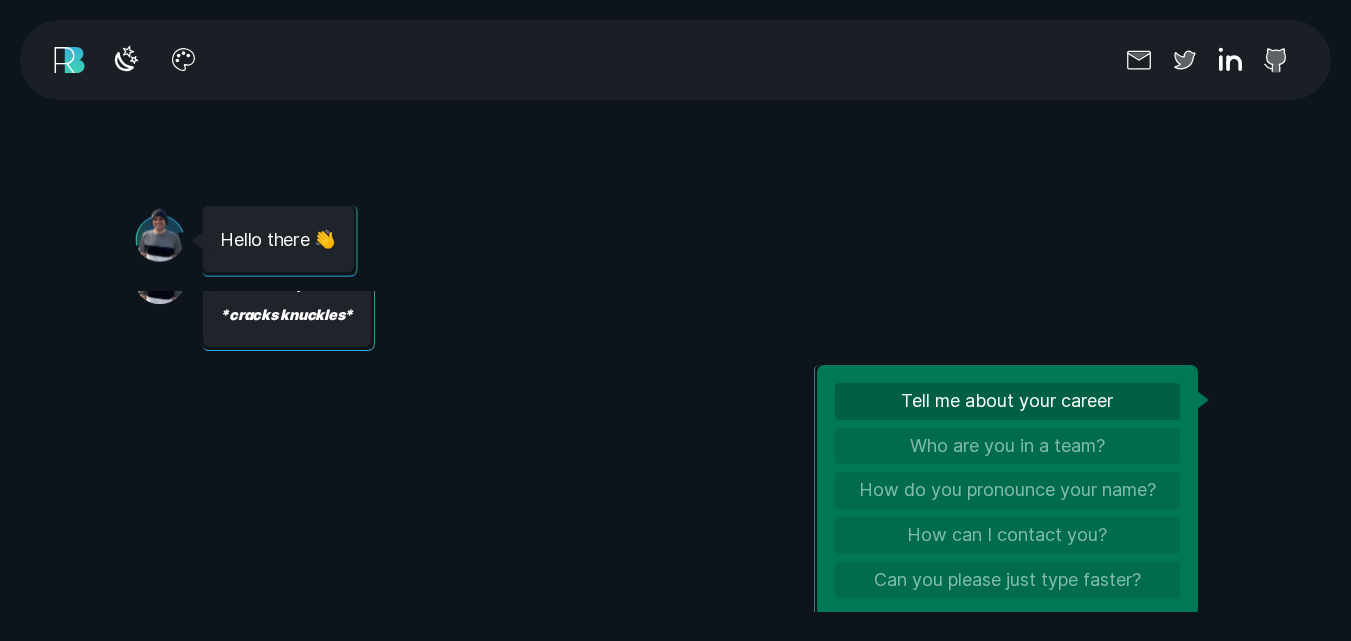 scroll, scrollTop: 2831, scrollLeft: 0, axis: vertical 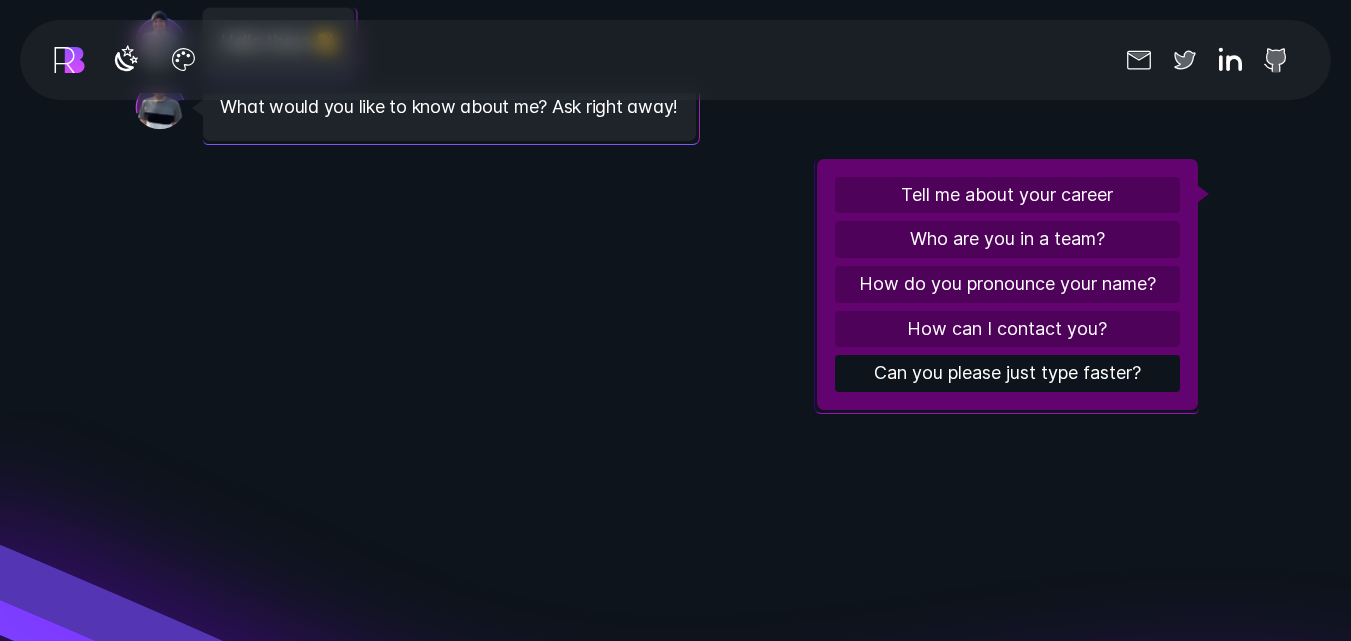 click on "Can you please just type faster?" at bounding box center (1007, 373) 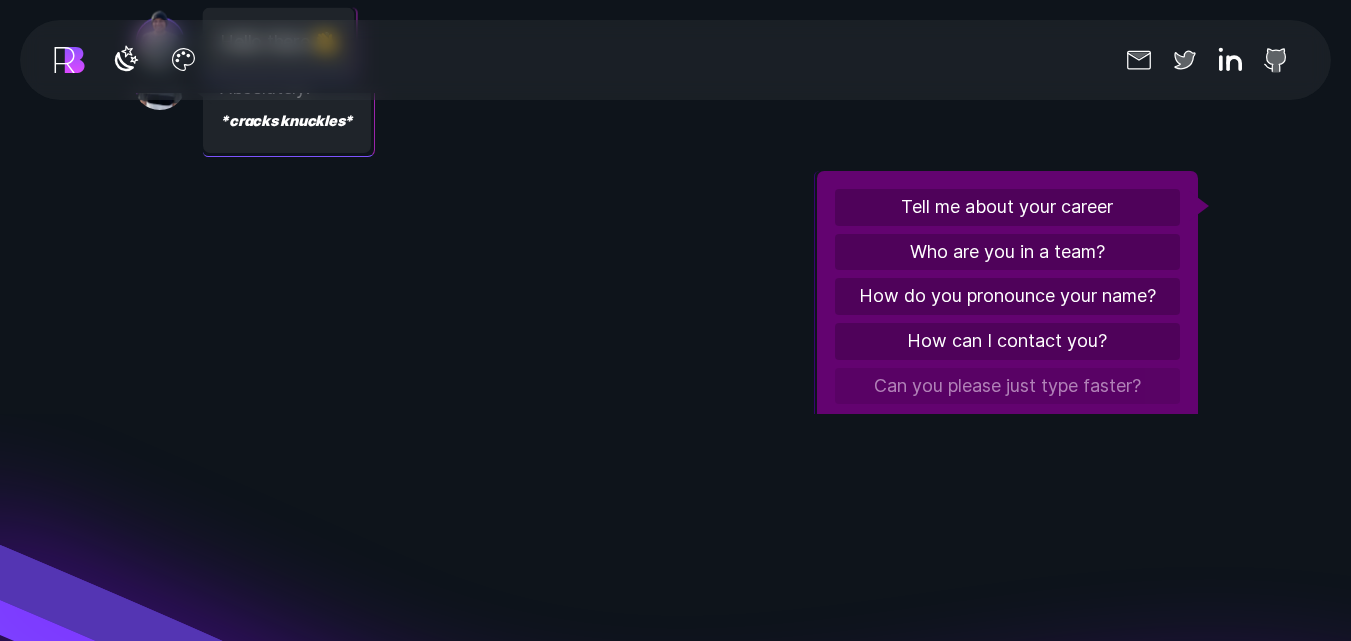 scroll, scrollTop: 651, scrollLeft: 0, axis: vertical 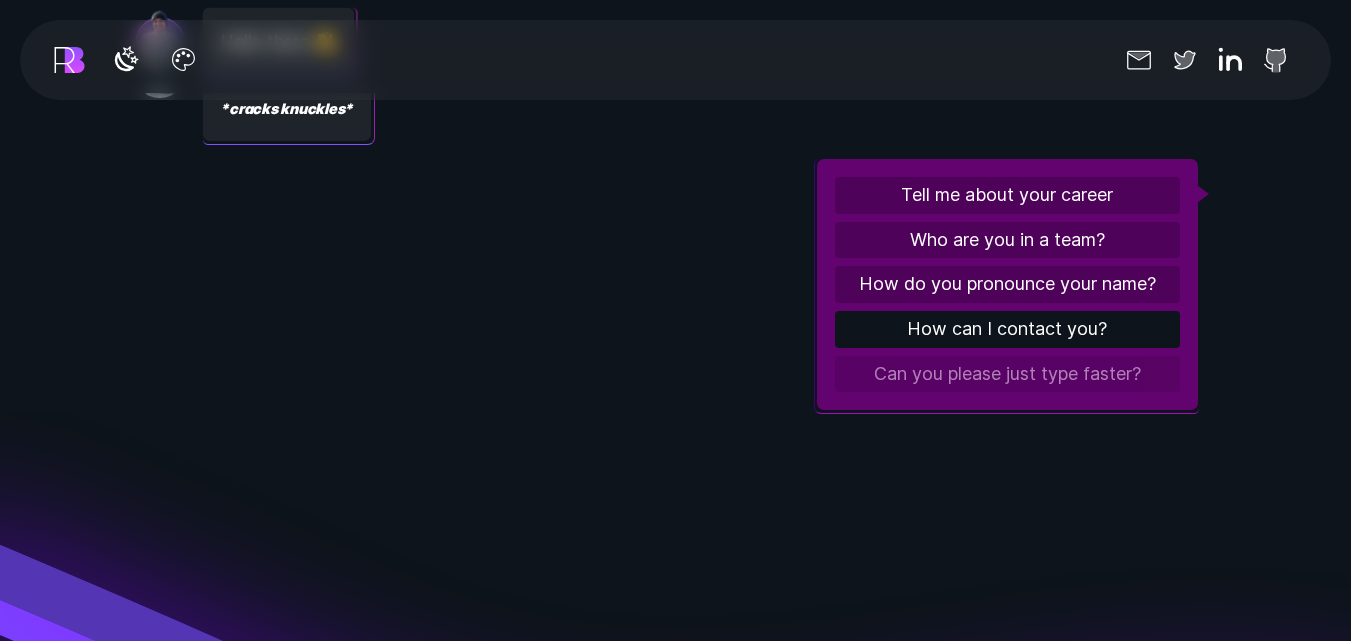 click on "How can I contact you?" at bounding box center (1007, 329) 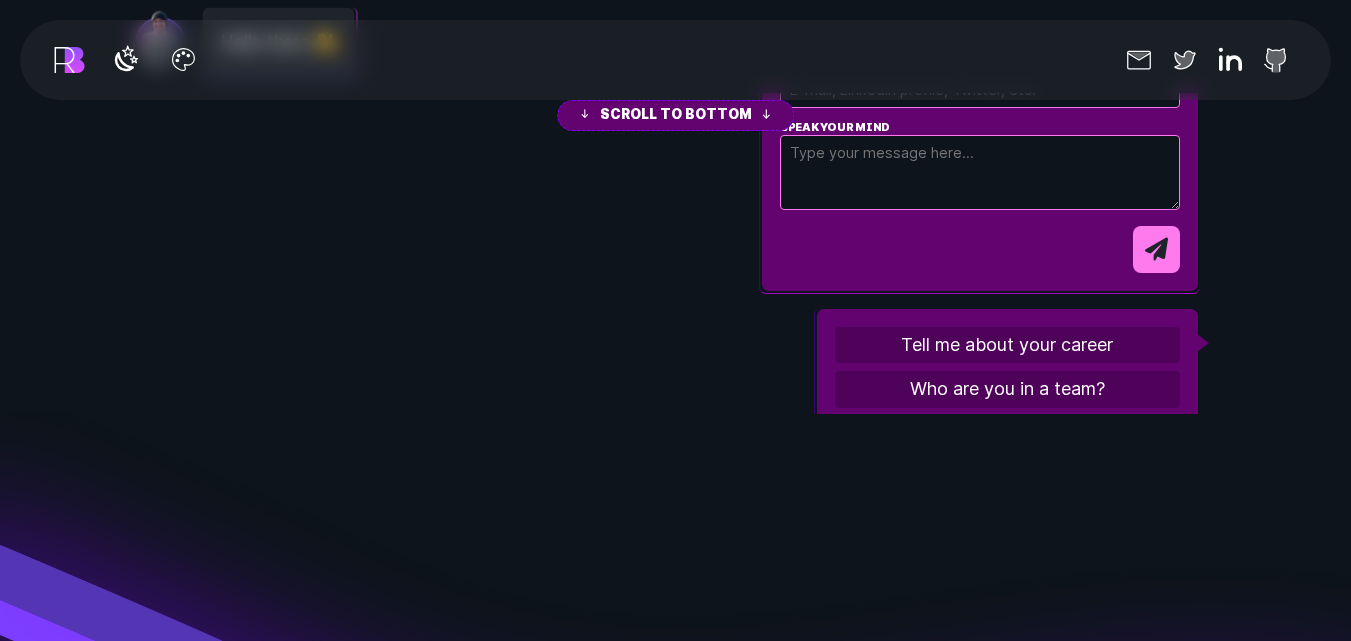 scroll, scrollTop: 1406, scrollLeft: 0, axis: vertical 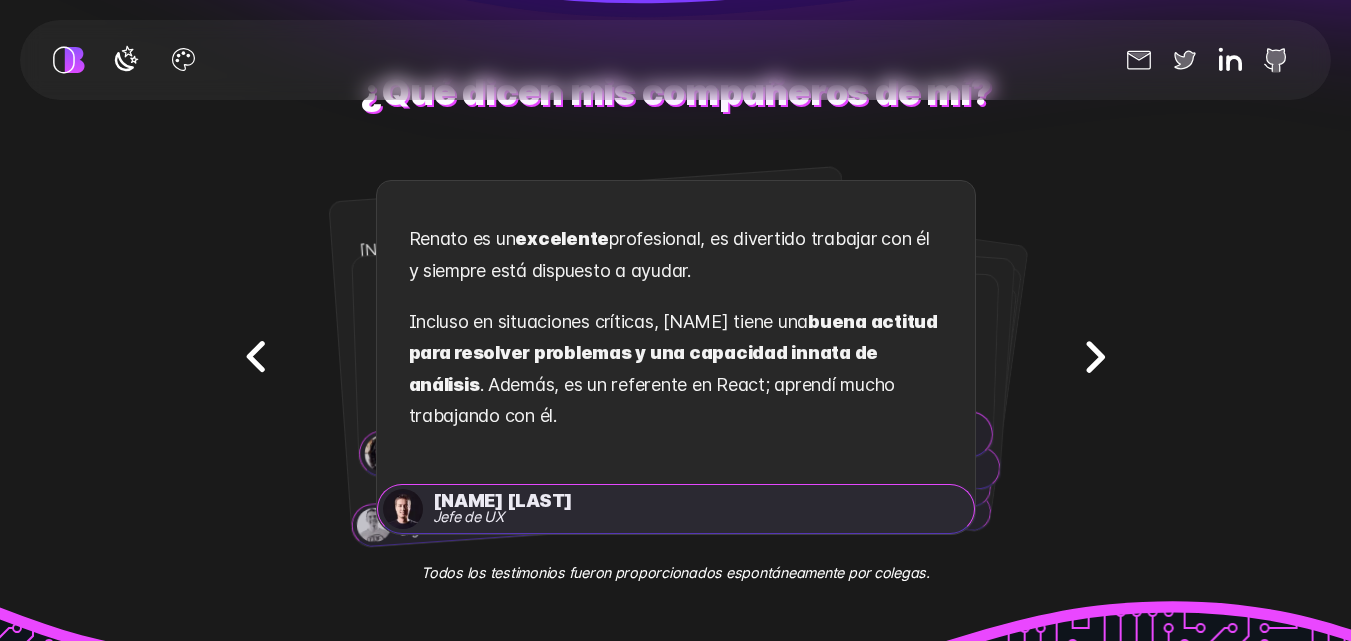 click 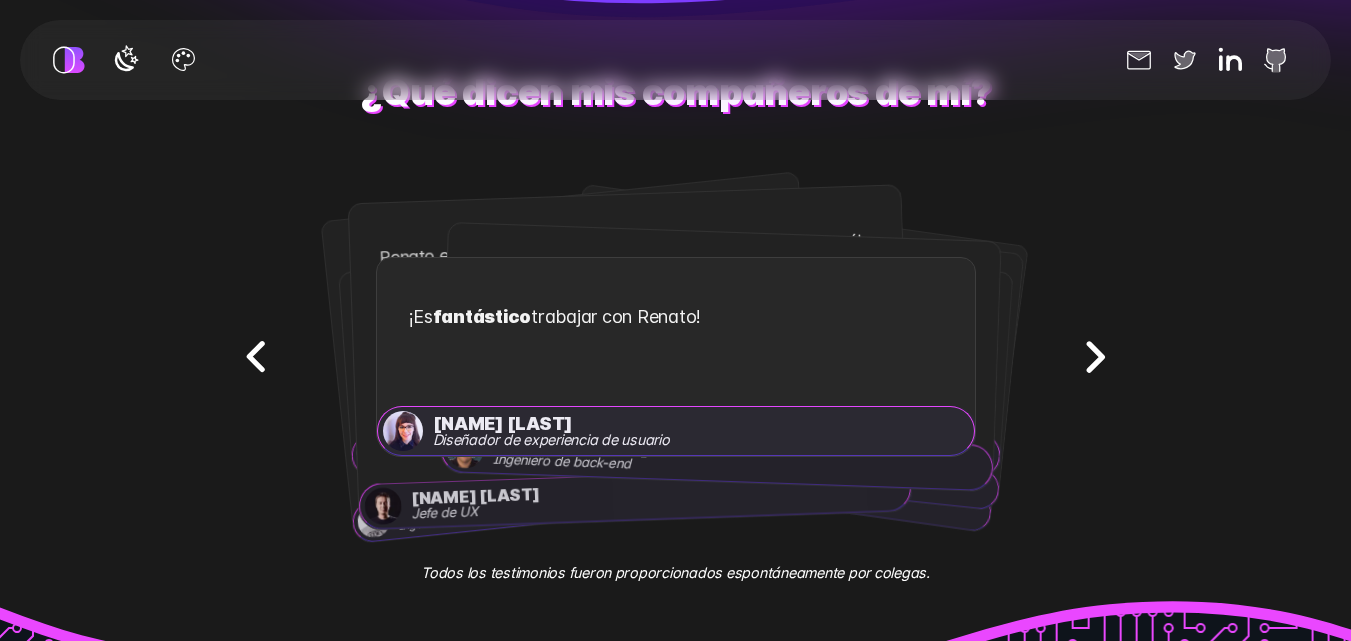 click 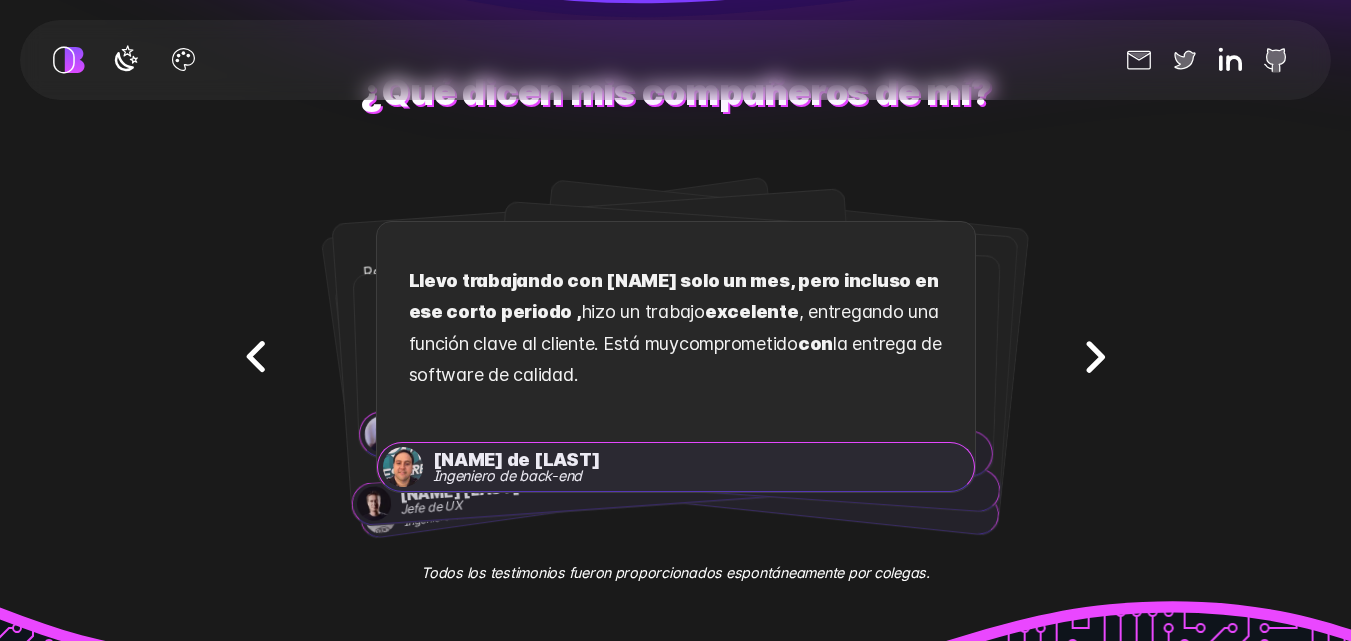 click on "Llevo trabajando con Renato solo un mes, pero incluso en ese corto periodo ,  hizo un trabajo  excelente  , entregando una función clave al cliente. Está muy  comprometido  con  la entrega de software de calidad." at bounding box center (676, 332) 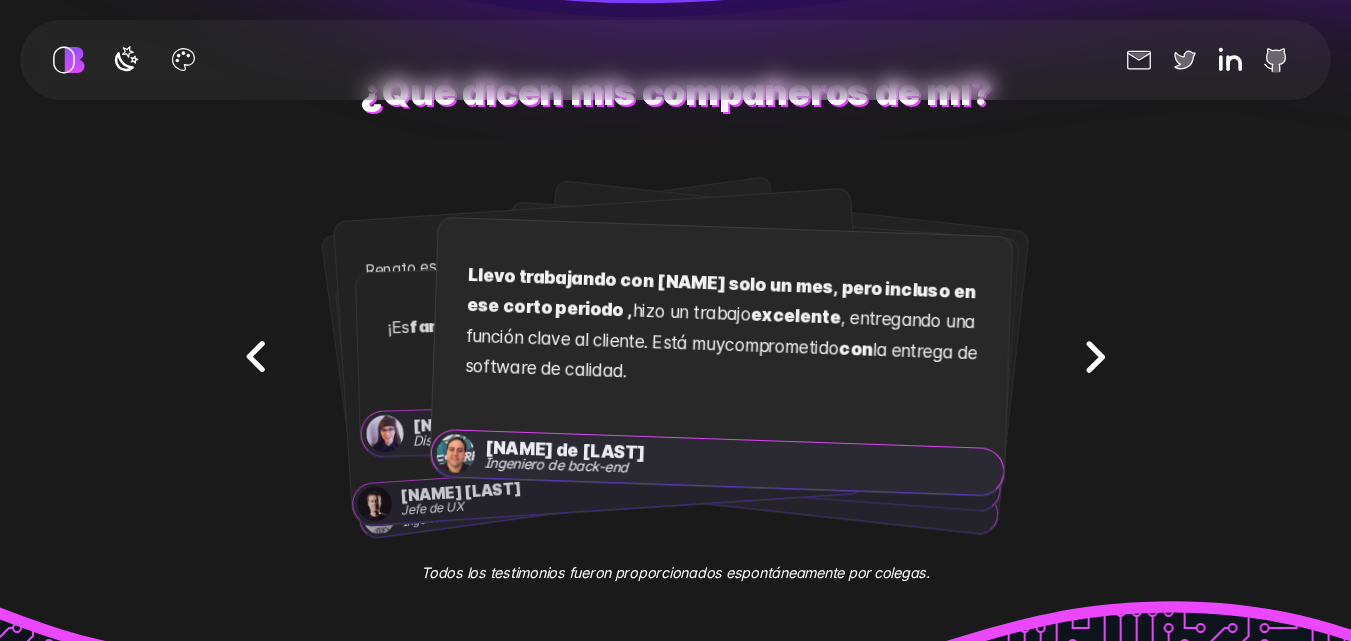 click on "Llevo trabajando con Renato solo un mes, pero incluso en ese corto periodo ,  hizo un trabajo  excelente  , entregando una función clave al cliente. Está muy  comprometido  con  la entrega de software de calidad." at bounding box center (721, 333) 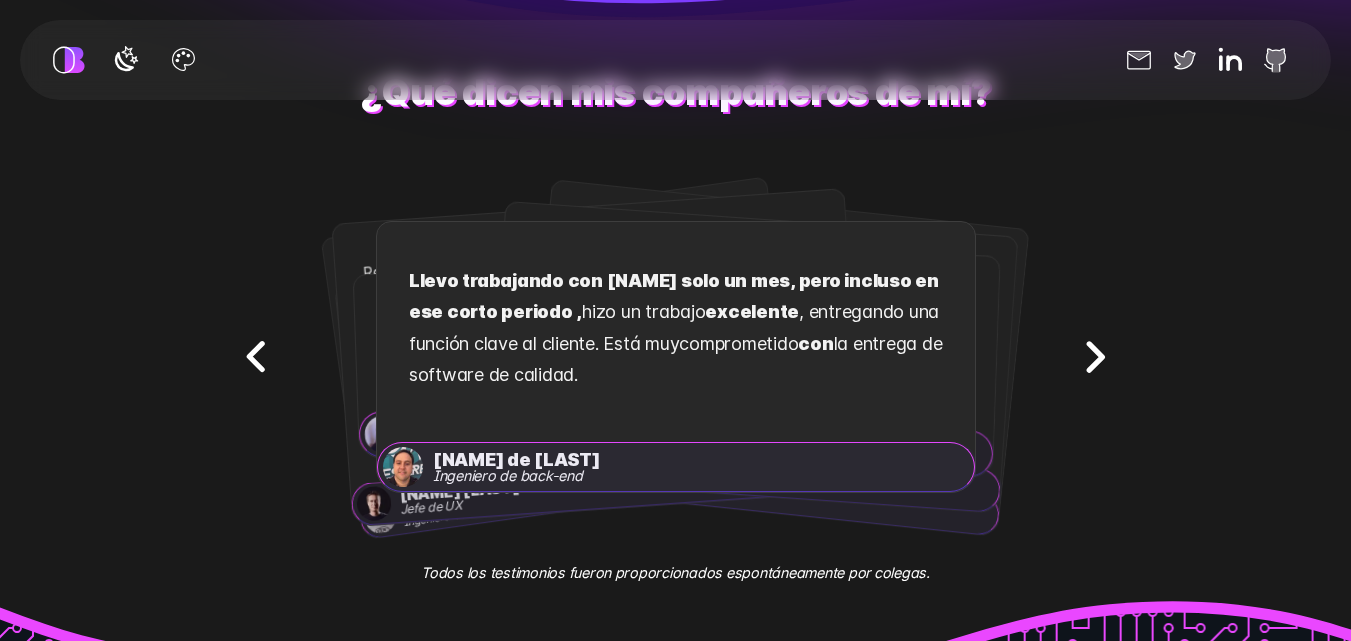 click on "Llevo trabajando con Renato solo un mes, pero incluso en ese corto periodo ,  hizo un trabajo  excelente  , entregando una función clave al cliente. Está muy  comprometido  con  la entrega de software de calidad." at bounding box center [676, 332] 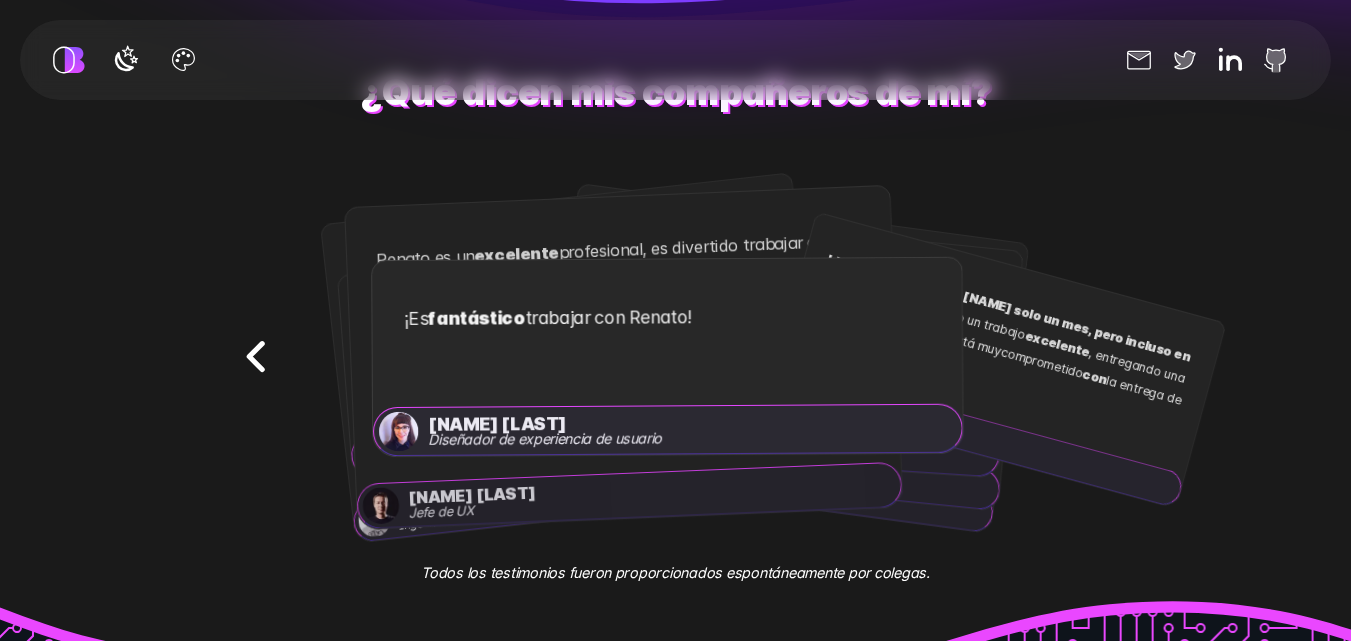 click on "¿Qué dicen mis compañeros de mí? Testimonio  1  de  9  .    Dione Betanin  ,  Ingeniero de Software  . Renato parece no tener  límites  . Empezó como becario y pronto se convirtió en una pieza clave del equipo de desarrollo de  Agrotis  .   Siempre aprendiendo y aplicando sus conocimientos,  motiva a sus compañeros a ir más allá  y su buen humor ayuda a mantener unido al equipo.   Fue un privilegio trabajar con él. Dione Betanin Ingeniero de software Testimonio  2  de  9  .    Ema Casas  ,  Product Owner  . Renato  domina  el trabajo frontend. Siempre está dispuesto a ayudar, es  rápido    y  eficiente ; un desarrollador  excelente  en general  .   Ema Casas Propietario del producto Testimonio  3  de  9.  Rodrigo Diego  , Head  of  UX  .   Renato es un  excelente  profesional, es divertido trabajar con él y siempre está dispuesto a ayudar. Incluso en situaciones críticas, Renato tiene una  buena actitud para resolver problemas y una capacidad innata de análisis   Rodrigo Diego Jefe de UX 4" at bounding box center [675, 316] 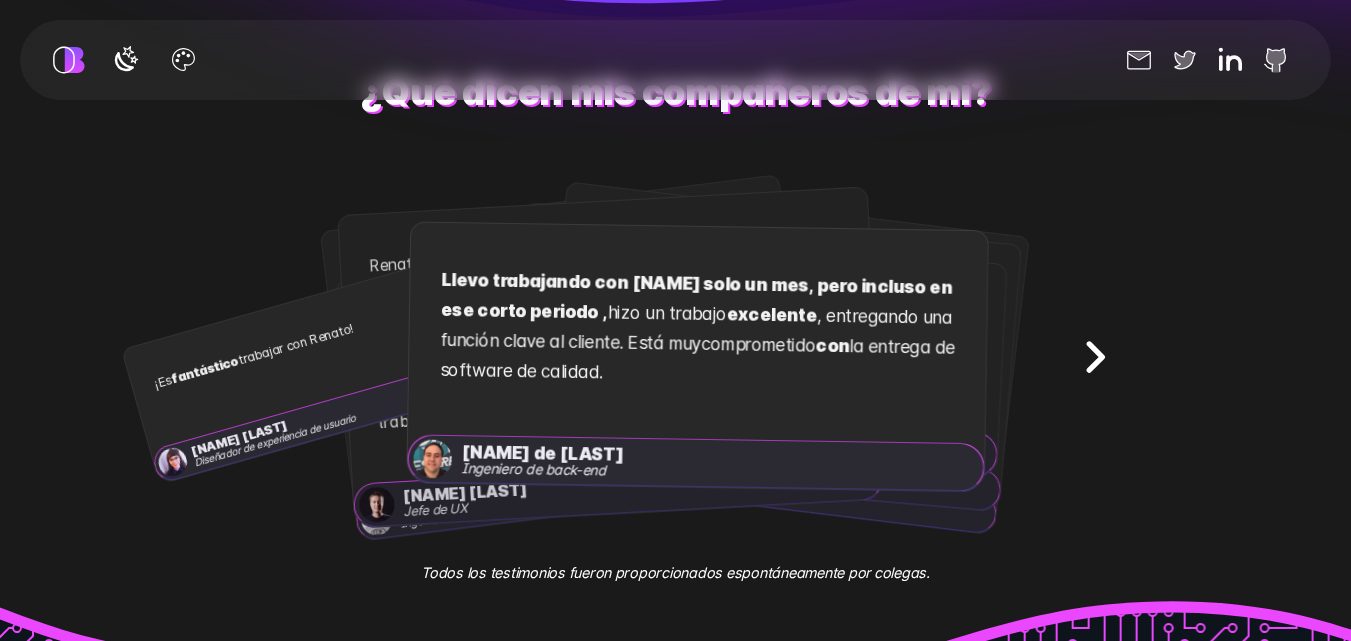 click on "Testimonio  1  de  9  .    Dione Betanin  ,  Ingeniero de Software  . Renato parece no tener  límites  . Empezó como becario y pronto se convirtió en una pieza clave del equipo de desarrollo de  Agrotis  .   Siempre aprendiendo y aplicando sus conocimientos,  motiva a sus compañeros a ir más allá  y su buen humor ayuda a mantener unido al equipo.   Fue un privilegio trabajar con él. Dione Betanin Ingeniero de software Testimonio  2  de  9  .    Ema Casas  ,  Product Owner  . Renato  domina  el trabajo frontend. Siempre está dispuesto a ayudar, es  rápido    y  eficiente ; un desarrollador  excelente  en general  .   Ema Casas Propietario del producto Testimonio  3  de  9.  Rodrigo Diego  , Head  of  UX  .   Renato es un  excelente  profesional, es divertido trabajar con él y siempre está dispuesto a ayudar. Incluso en situaciones críticas, Renato tiene una  buena actitud para resolver problemas y una capacidad innata de análisis   Rodrigo Diego Jefe de UX Testimonio  4  de  9  .    ,  . ¡Es  5" at bounding box center [676, 357] 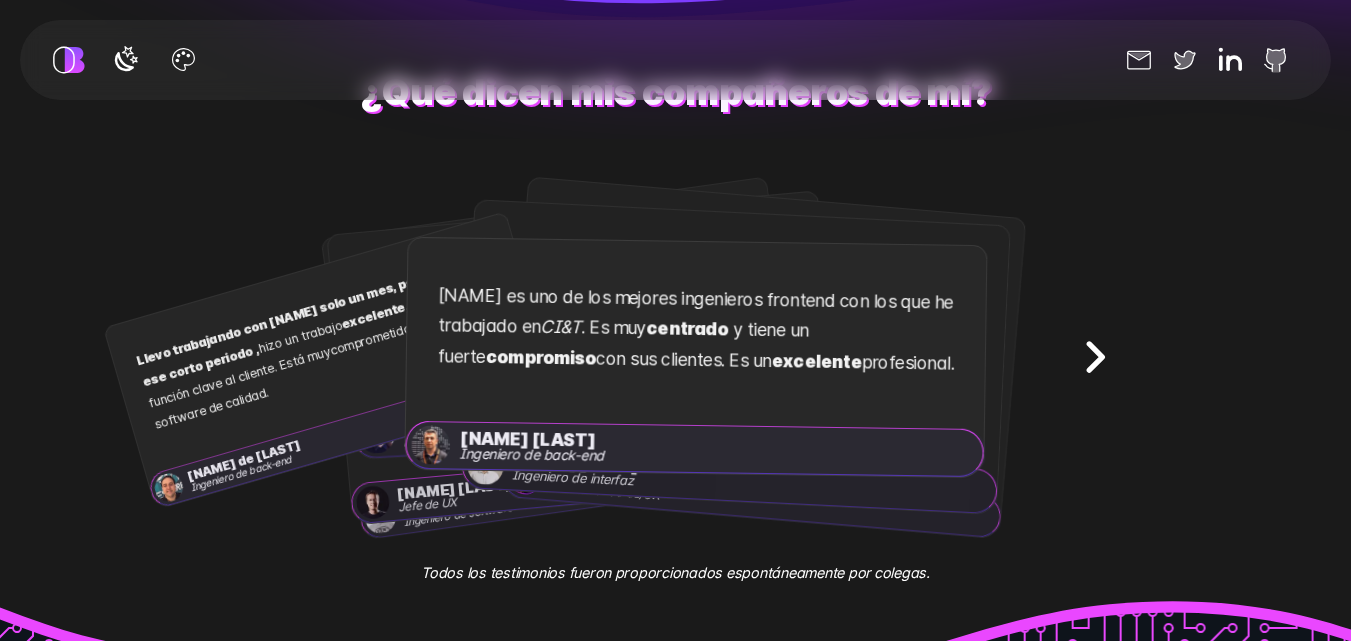 click on "Llevo trabajando con Renato solo un mes, pero incluso en ese corto periodo ,  hizo un trabajo  excelente  , entregando una función clave al cliente. Está muy  comprometido  con  la entrega de software de calidad." at bounding box center [325, 344] 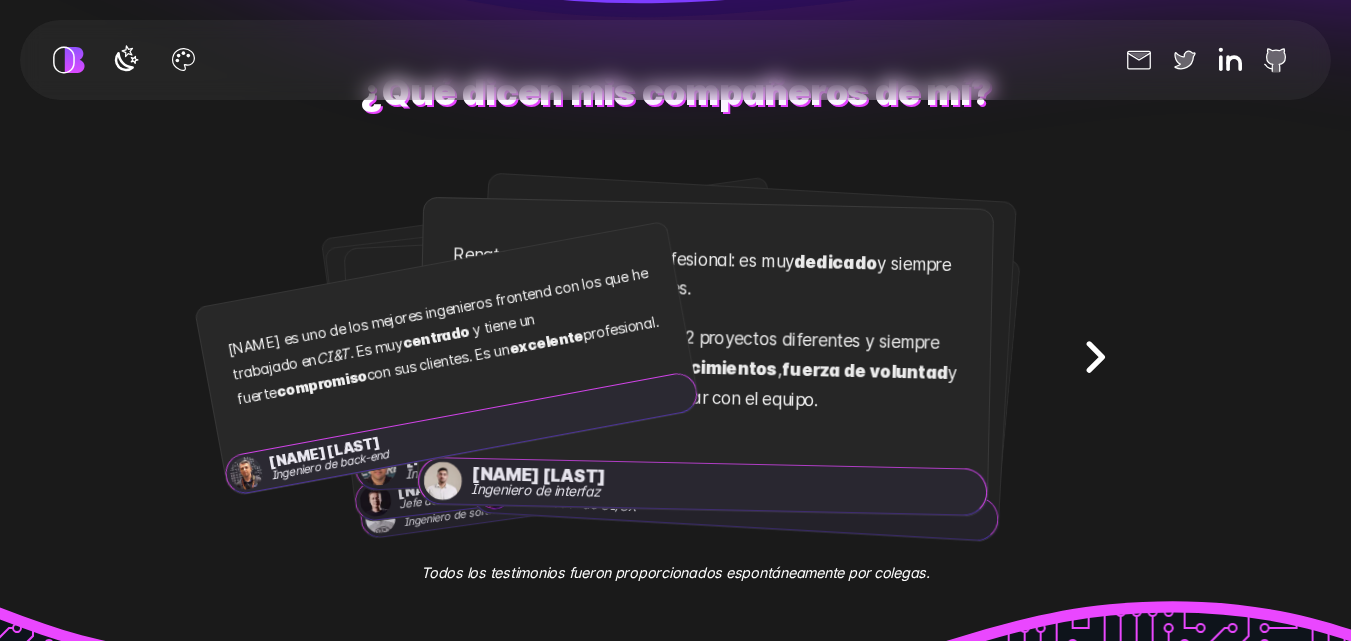 click on "Renato es uno de los mejores ingenieros frontend con los que he trabajado en  CI&T  . Es muy  centrado    y tiene un fuerte  compromiso  con sus clientes. Es un  excelente  profesional." at bounding box center (443, 338) 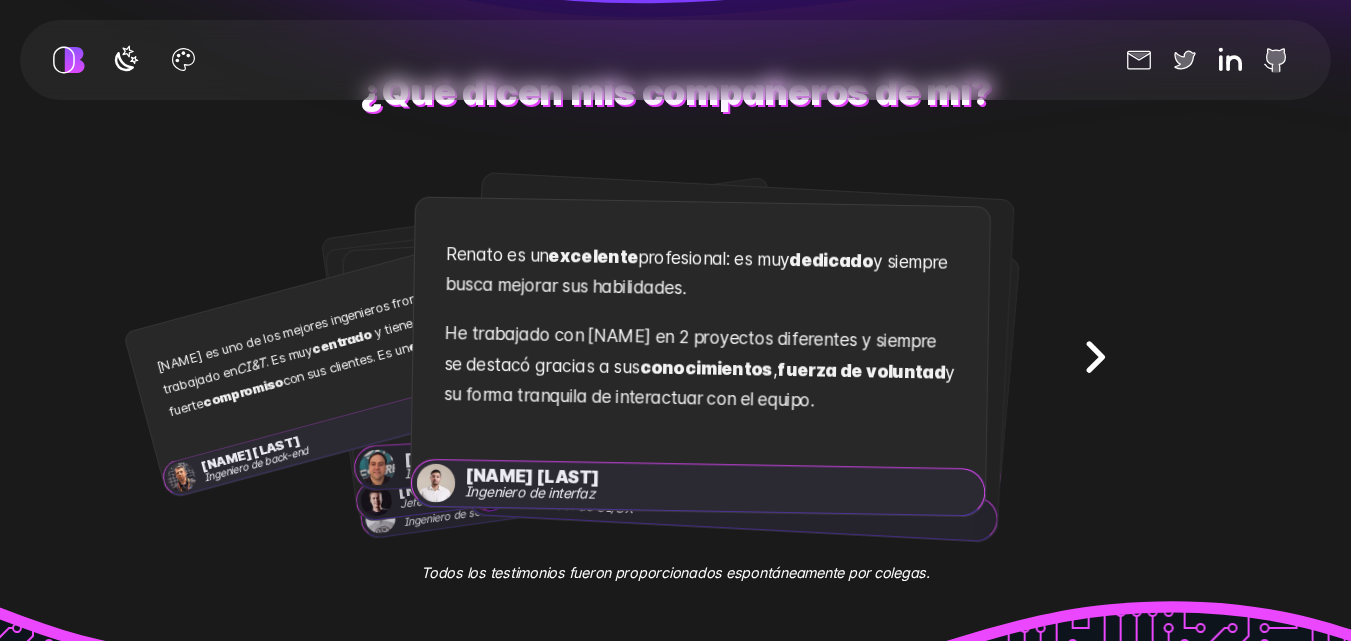 click on "Renato es uno de los mejores ingenieros frontend con los que he trabajado en  CI&T  . Es muy  centrado    y tiene un fuerte  compromiso  con sus clientes. Es un  excelente  profesional." at bounding box center [349, 343] 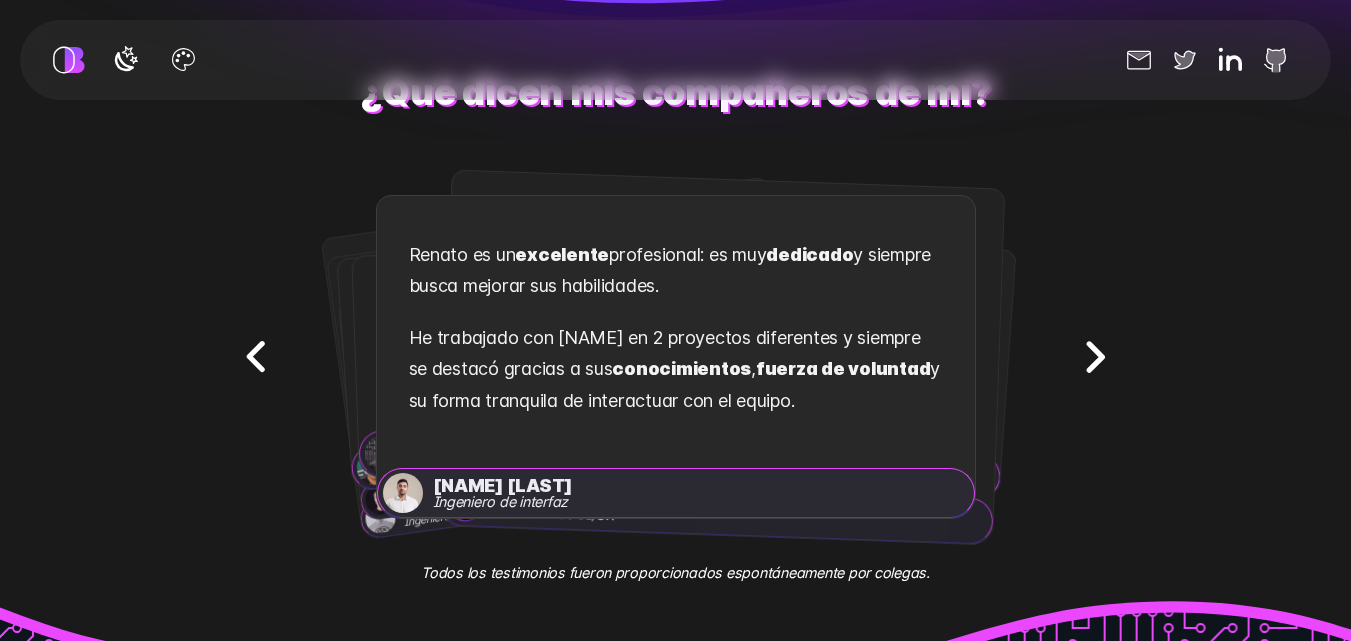click 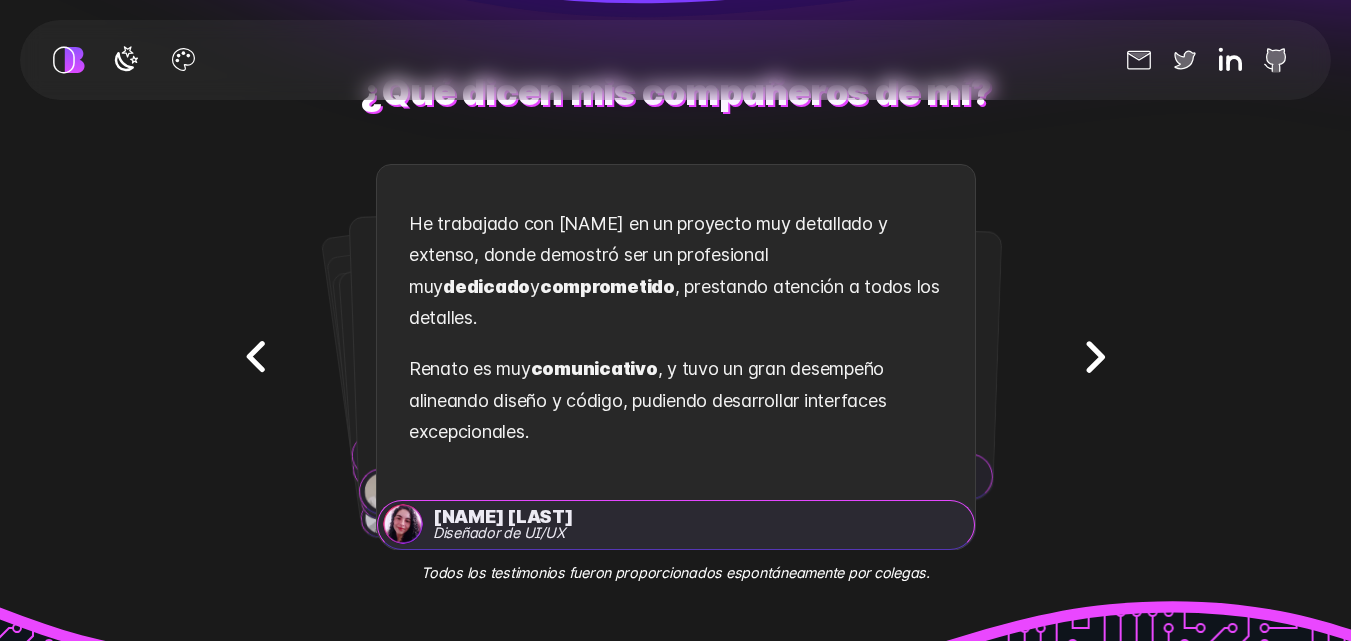 click 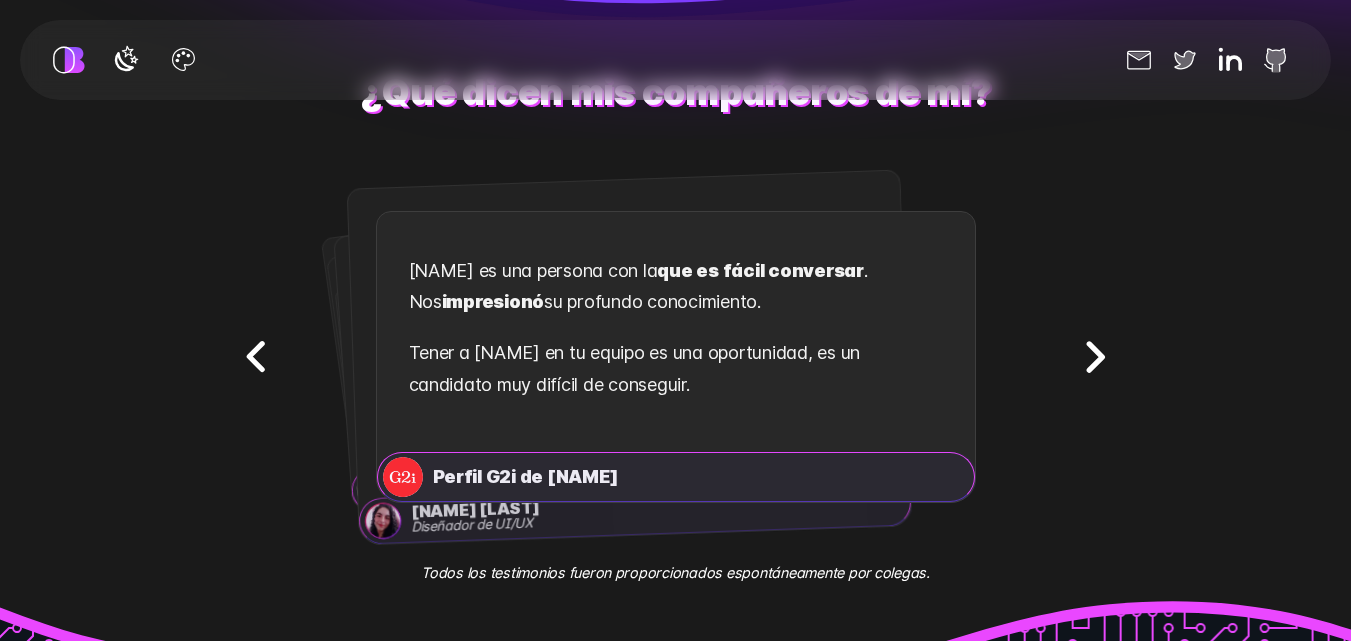 click 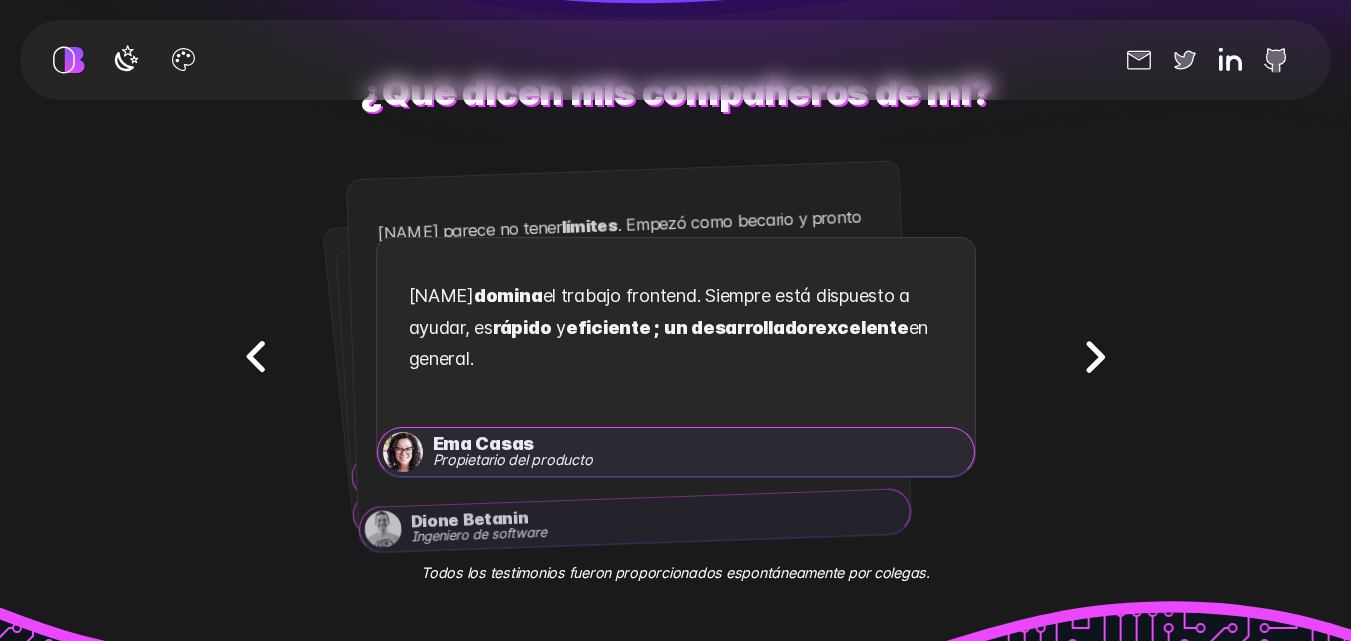 click 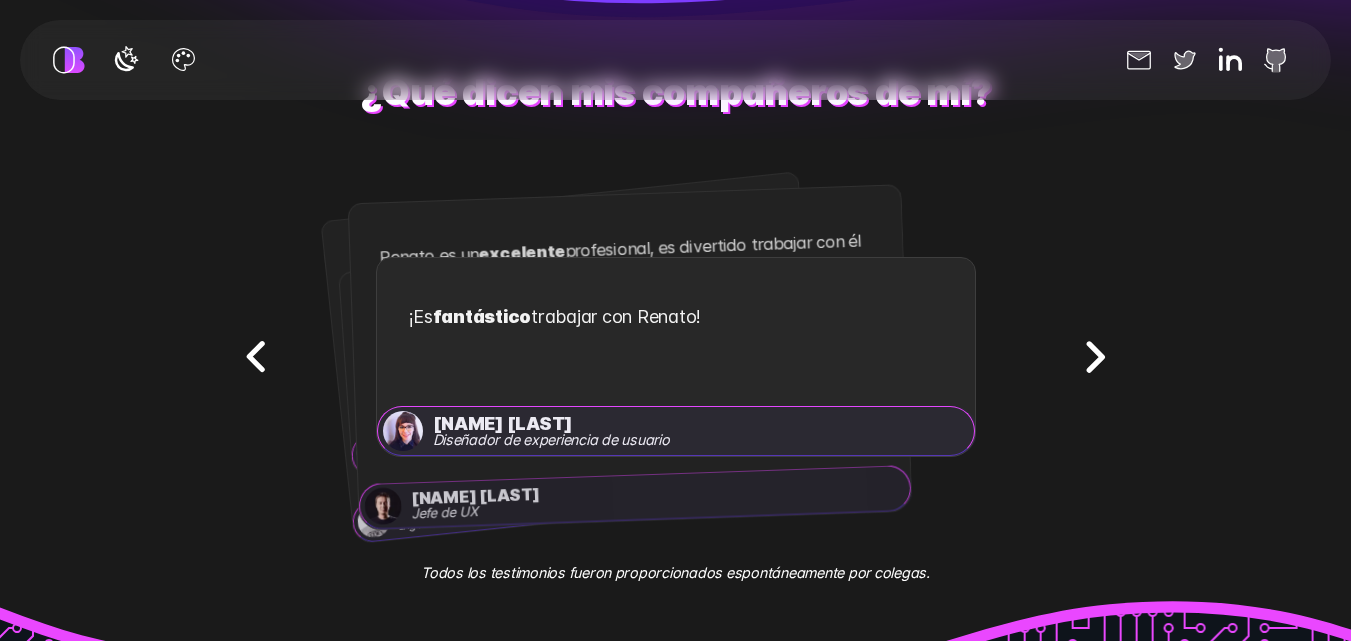 click 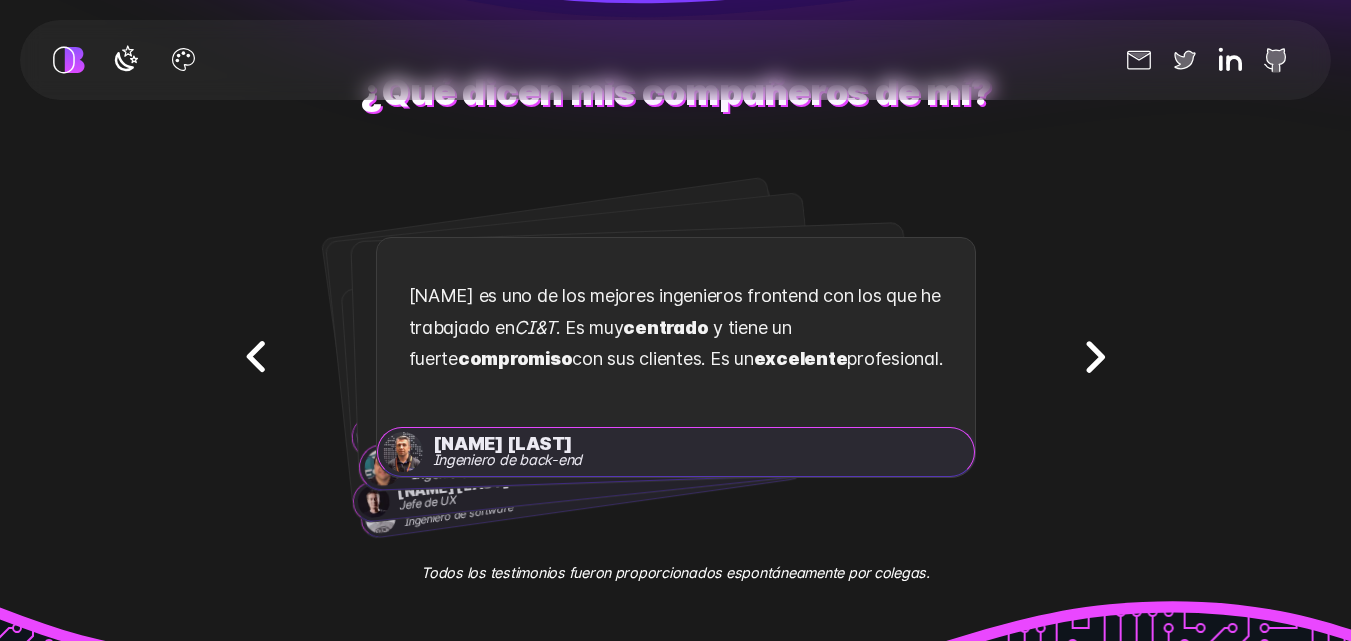 click 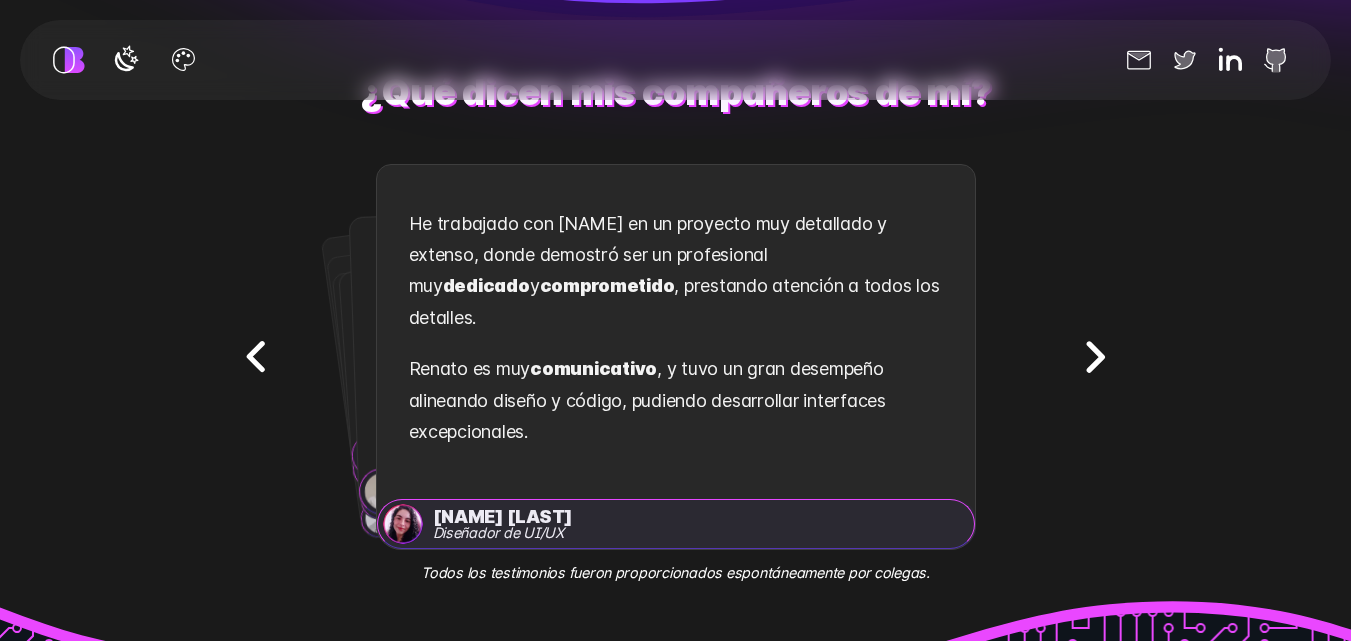 click on "Daniela Jagher Diseñador de UI/UX" at bounding box center (676, 524) 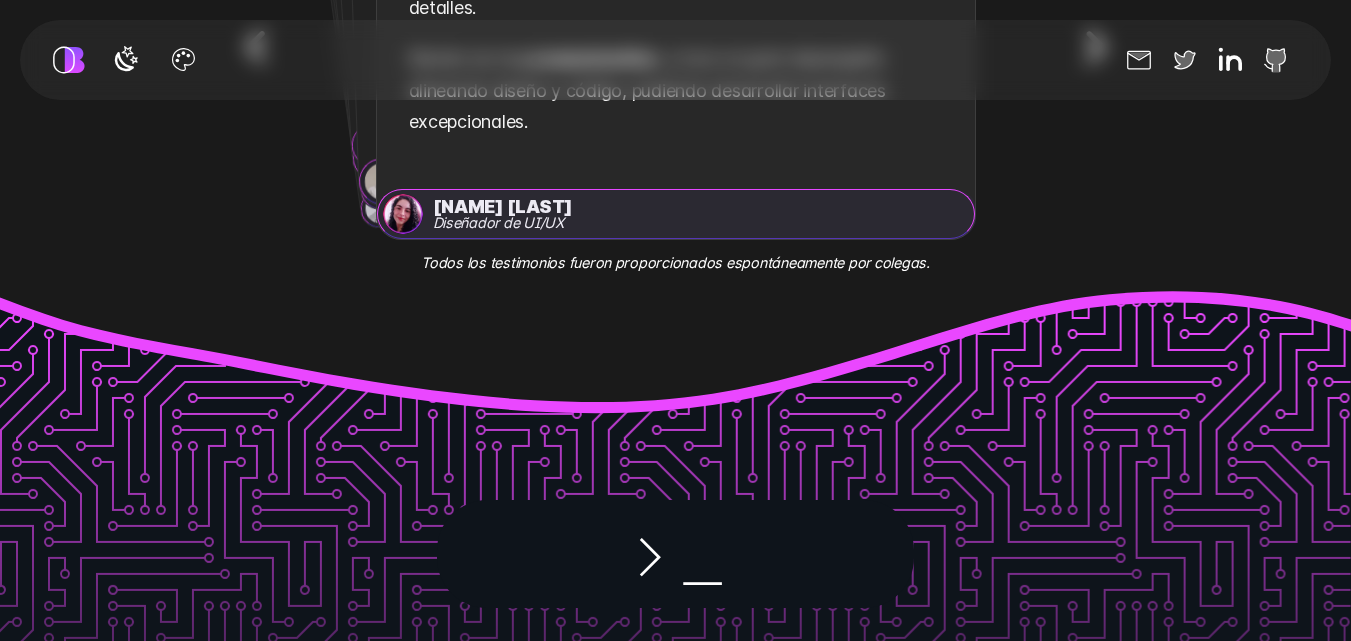 scroll, scrollTop: 2972, scrollLeft: 0, axis: vertical 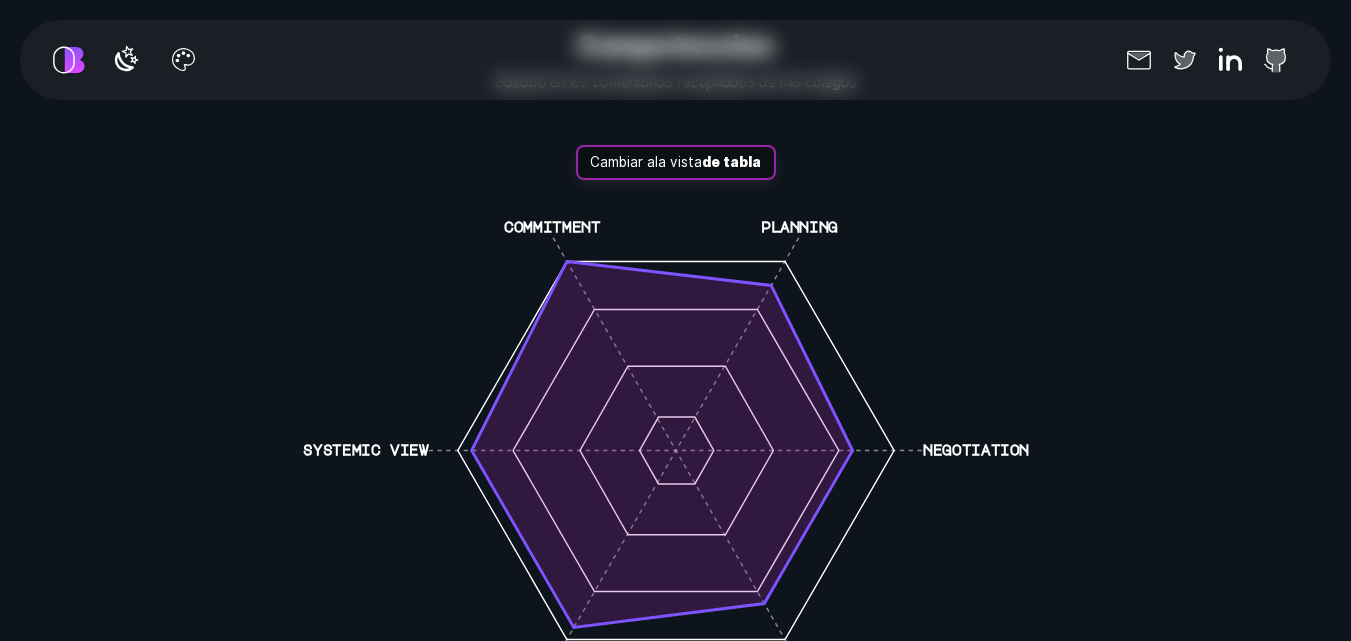 click on "de tabla" at bounding box center (731, 162) 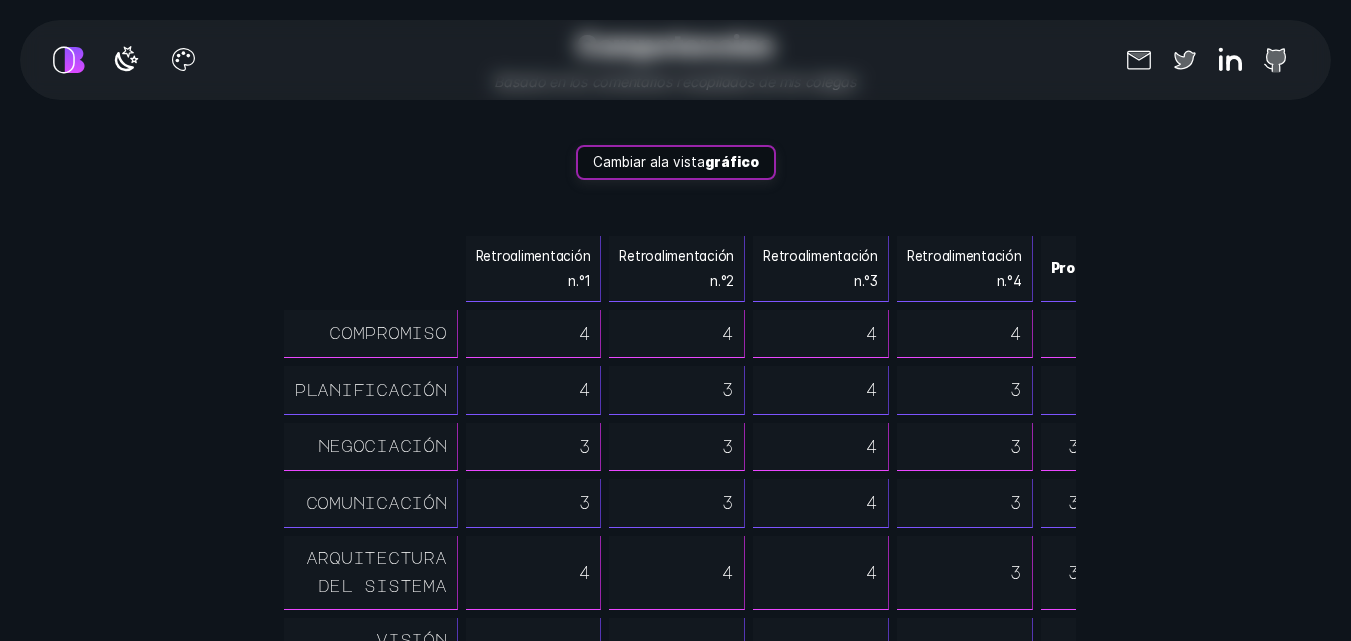 click on "gráfico" at bounding box center (732, 162) 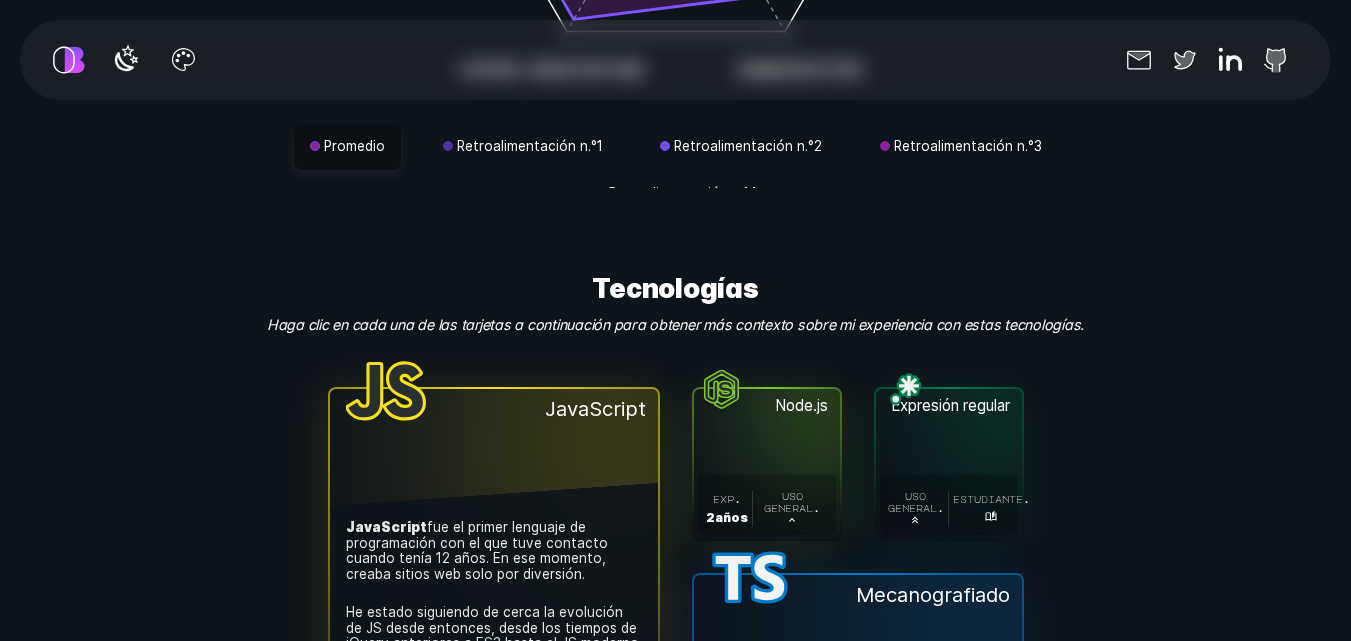 scroll, scrollTop: 4780, scrollLeft: 0, axis: vertical 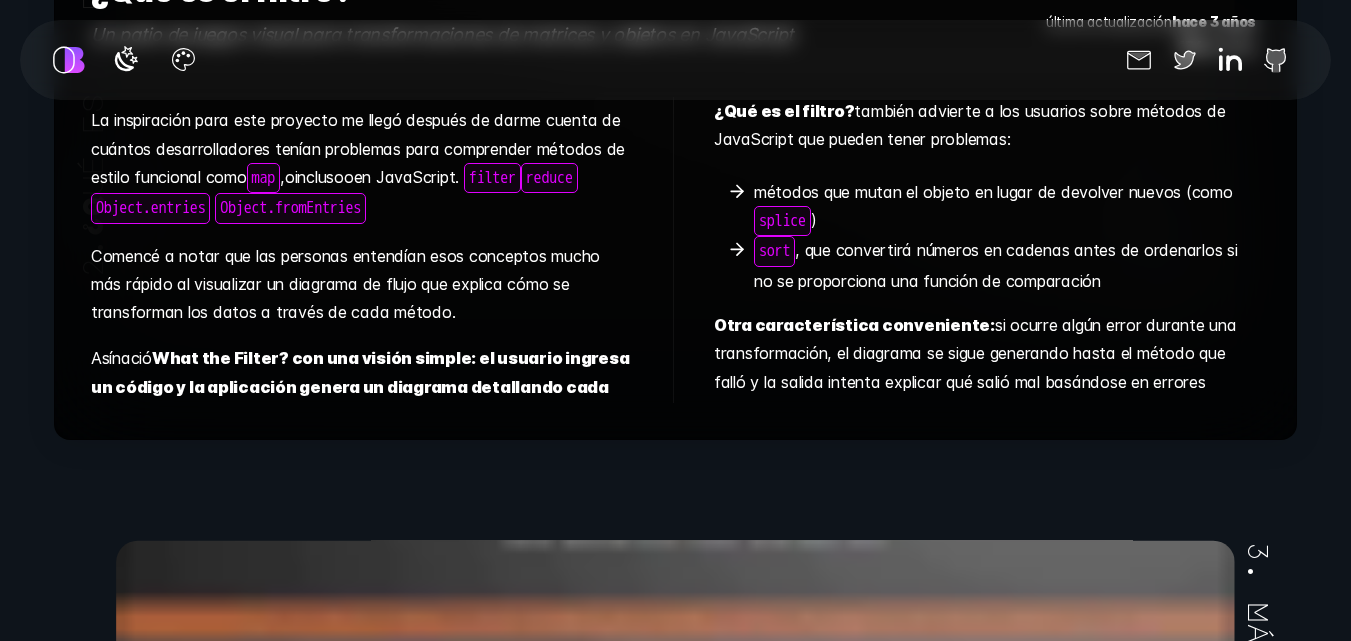 type 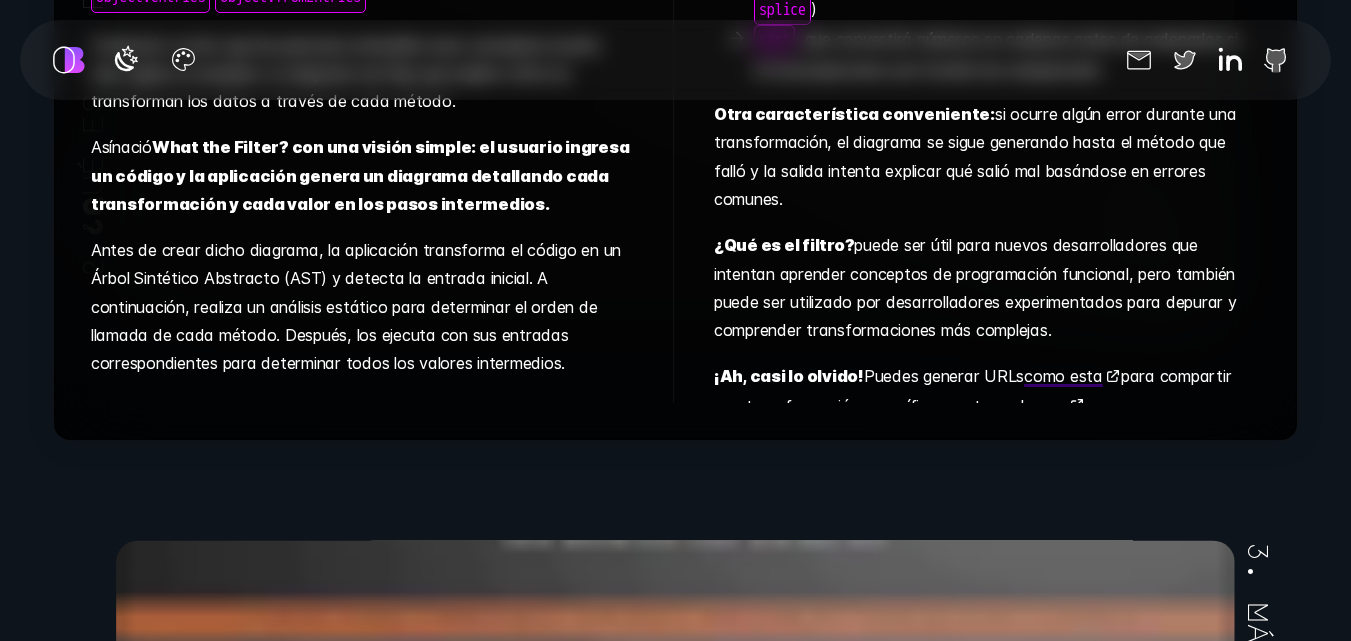 scroll, scrollTop: 237, scrollLeft: 0, axis: vertical 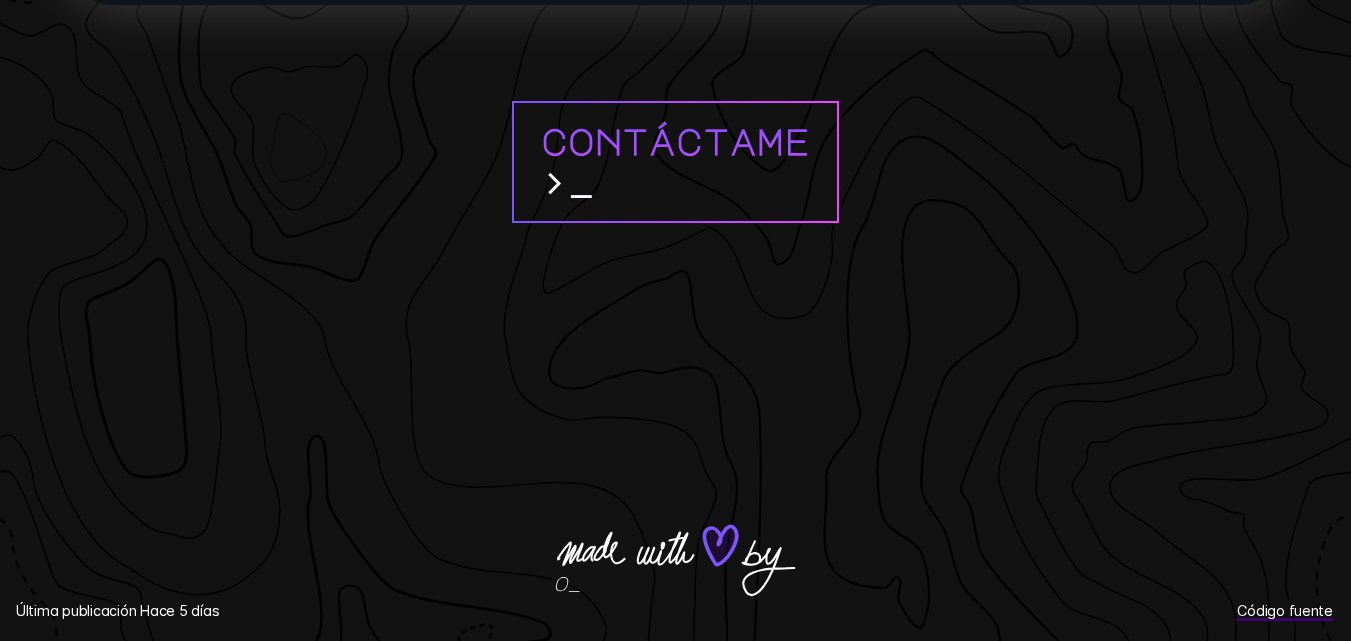 click on "Contáctame > o Última publicación   Hace 5 días Código fuente" at bounding box center (675, 363) 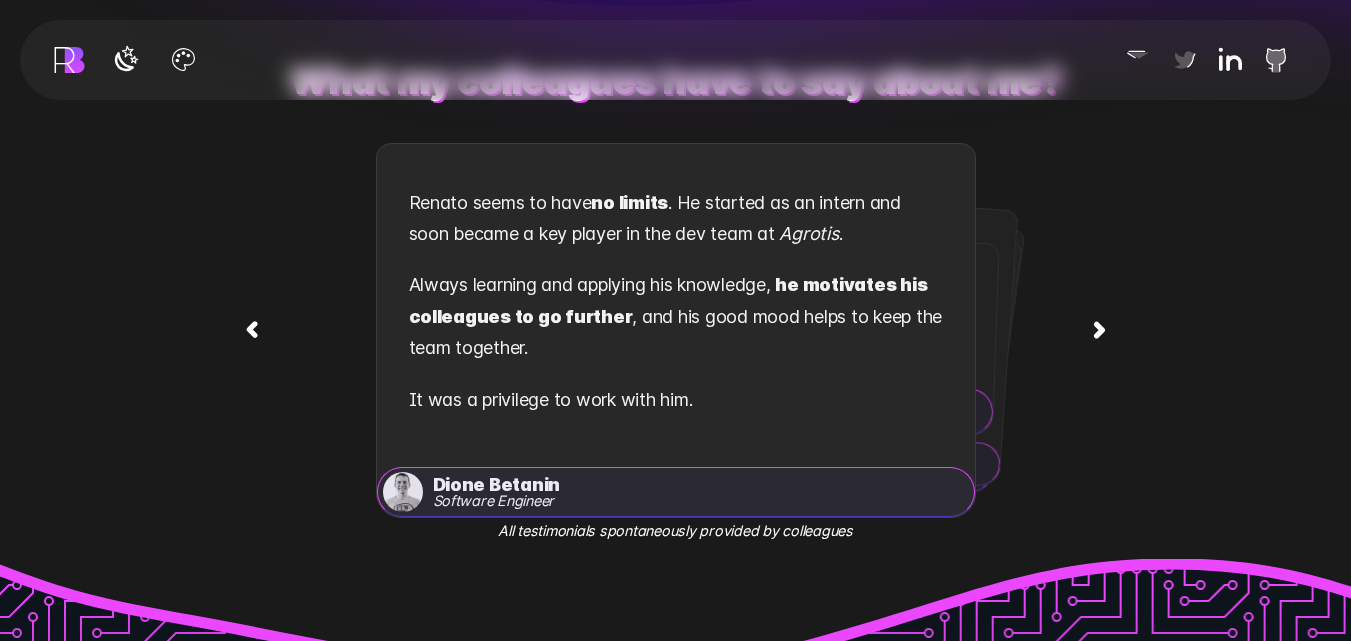 scroll, scrollTop: 2668, scrollLeft: 0, axis: vertical 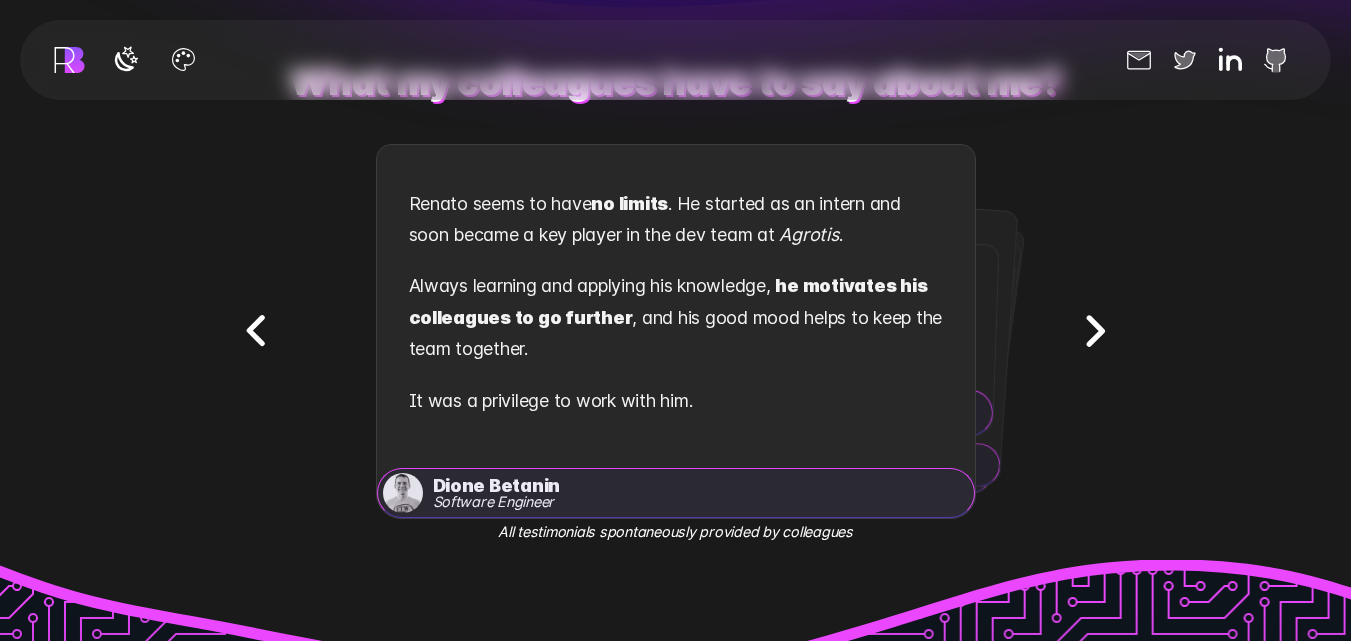 click 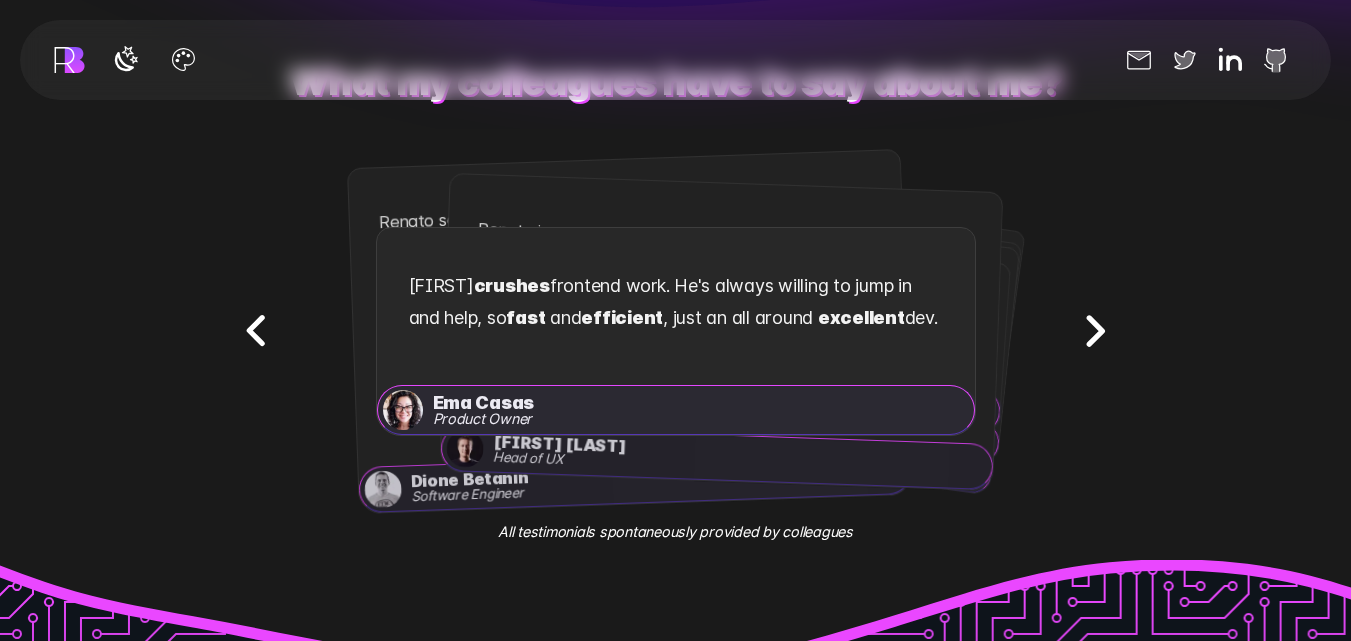 click 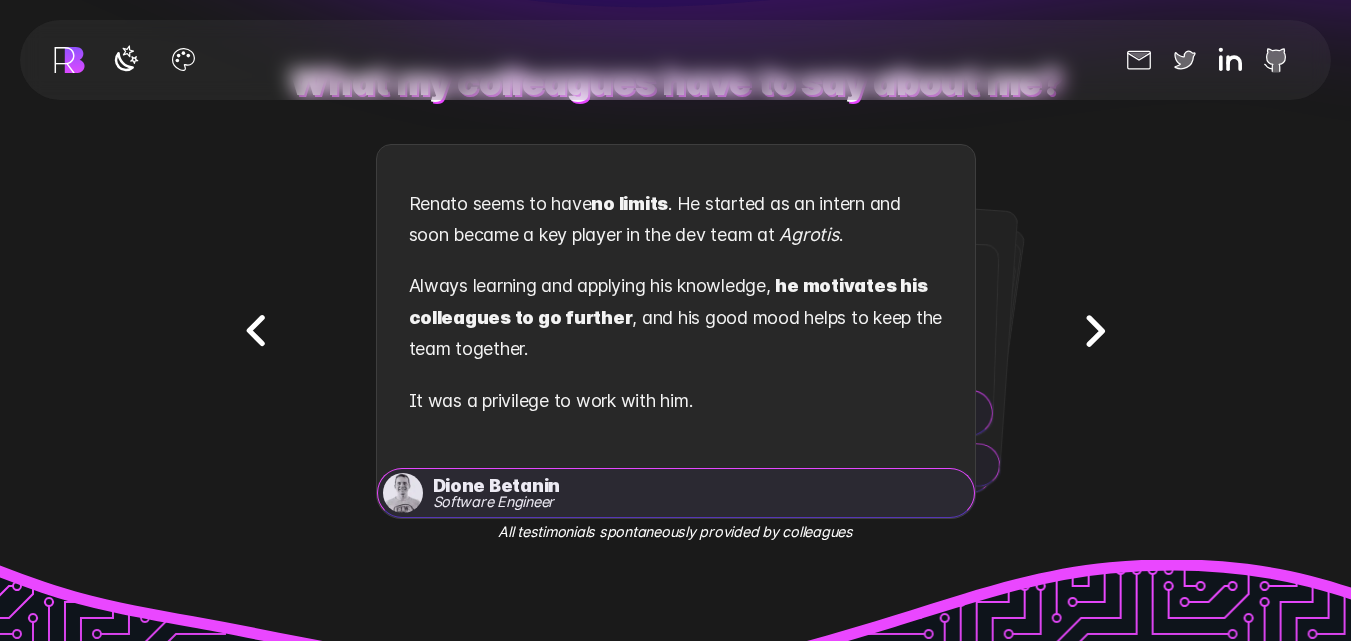 click 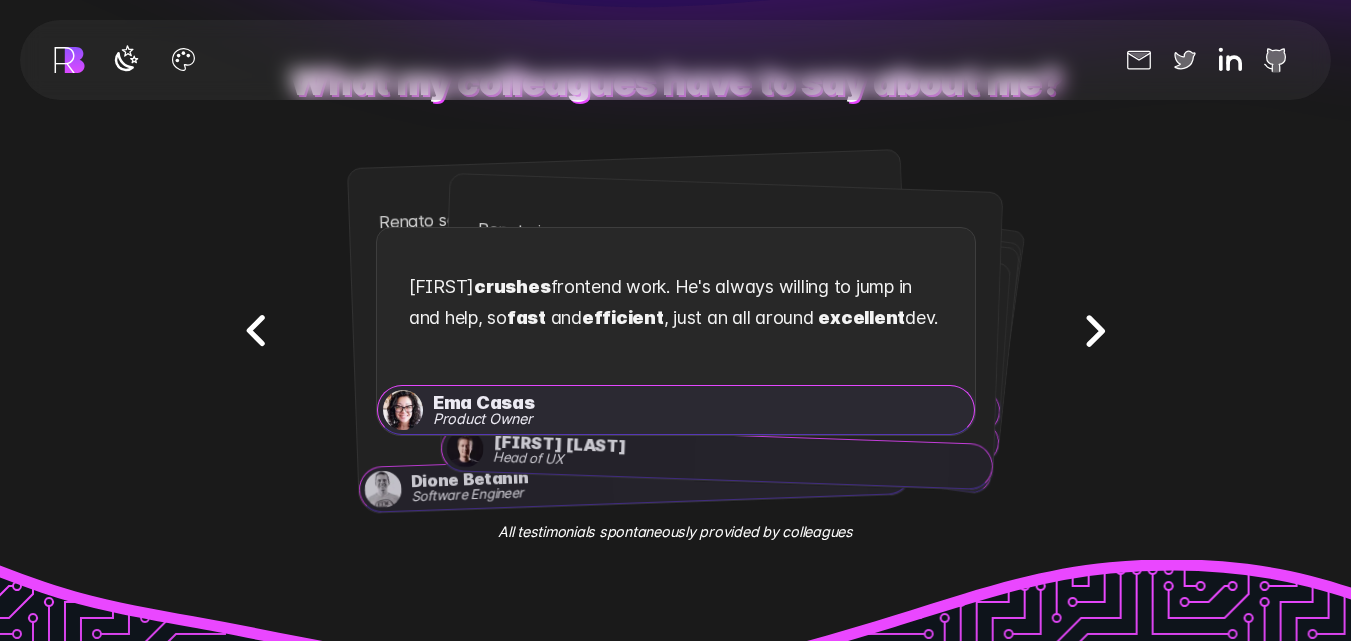 click 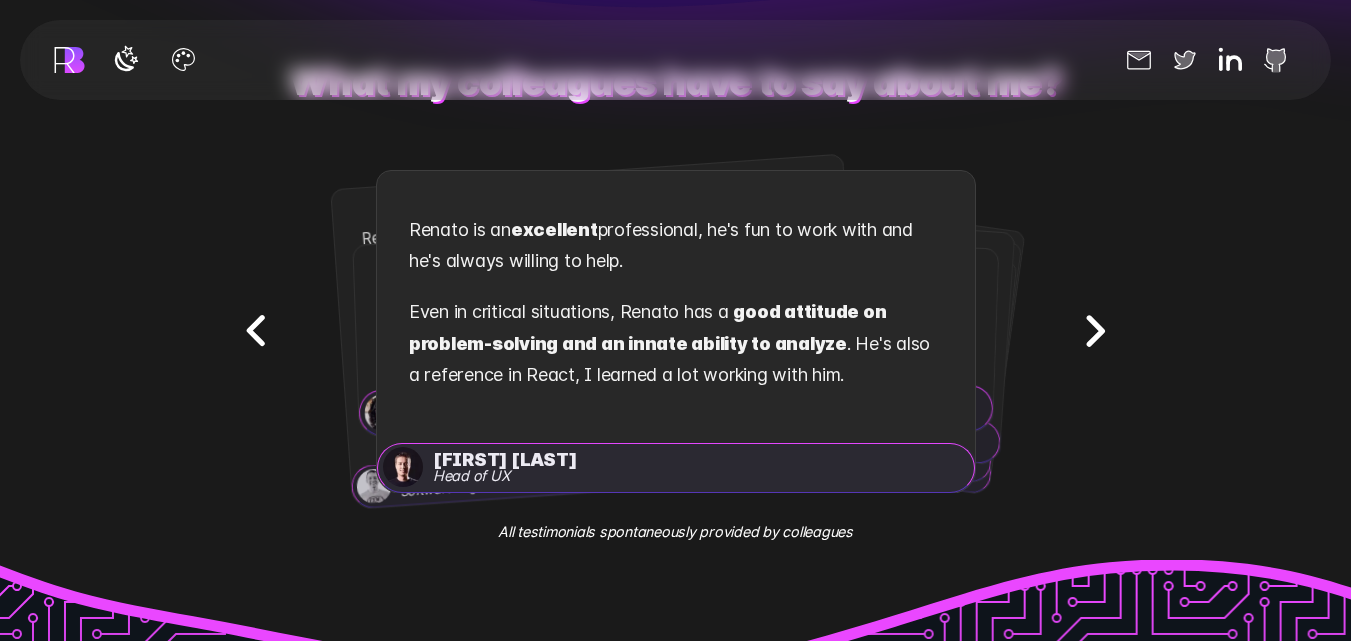 click 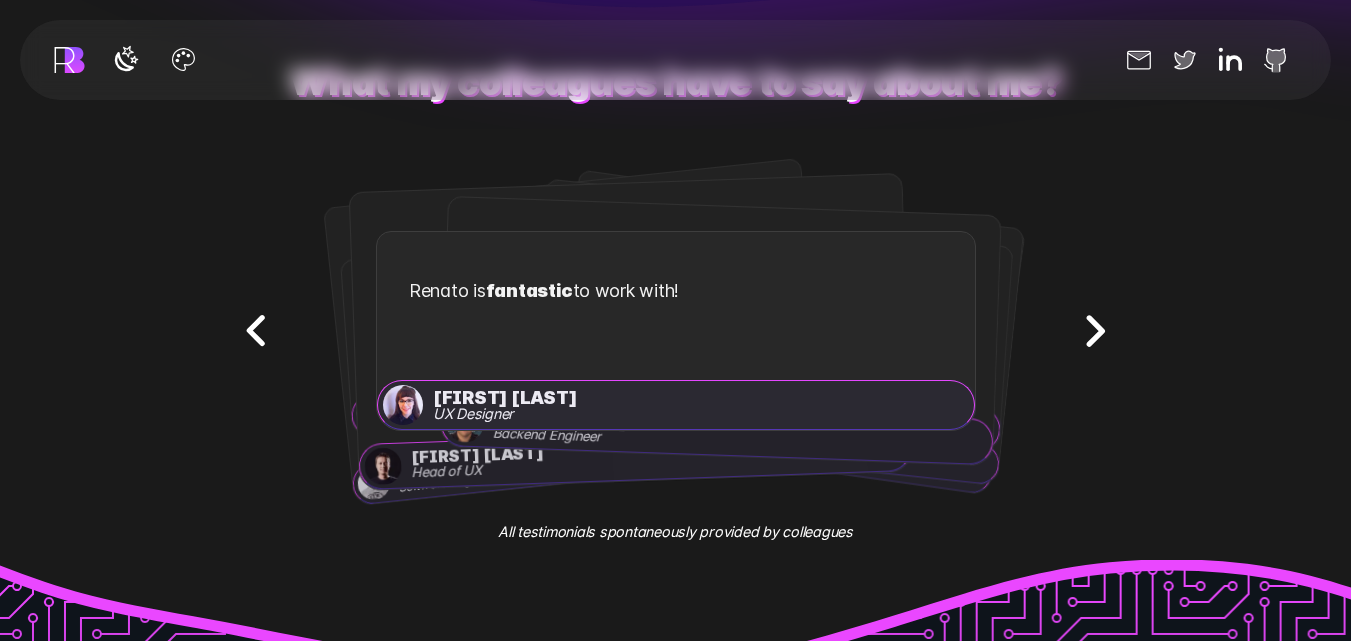 click 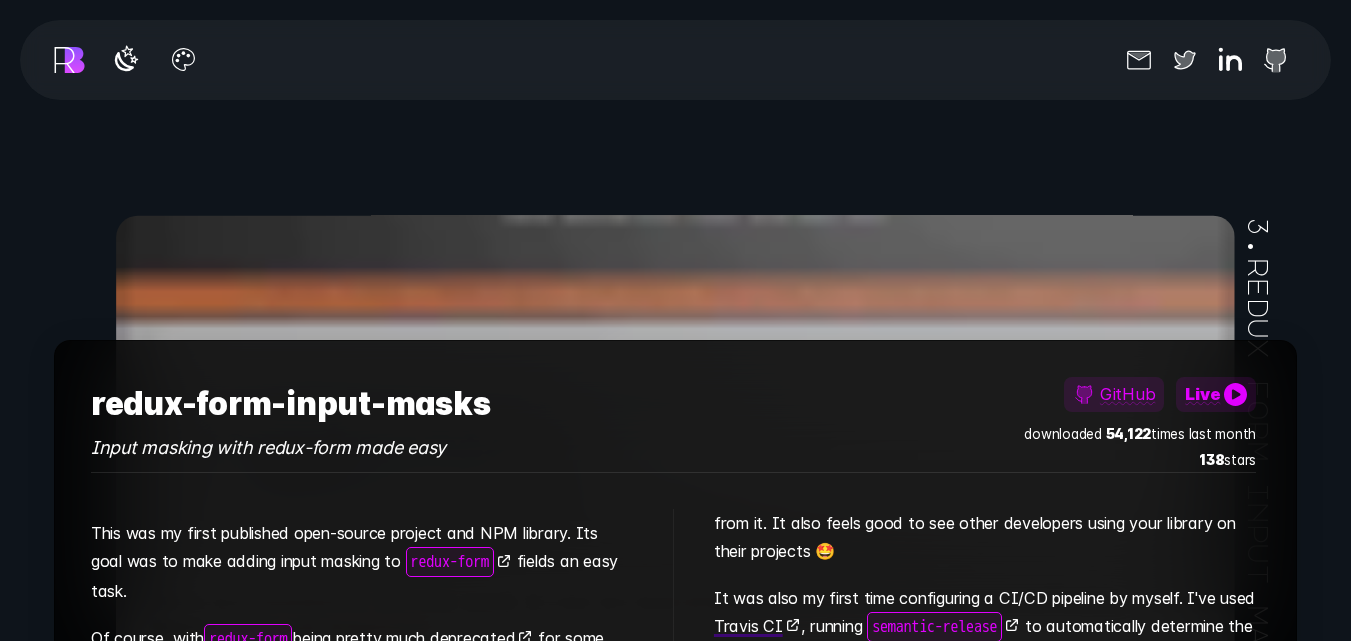 scroll, scrollTop: 9578, scrollLeft: 0, axis: vertical 